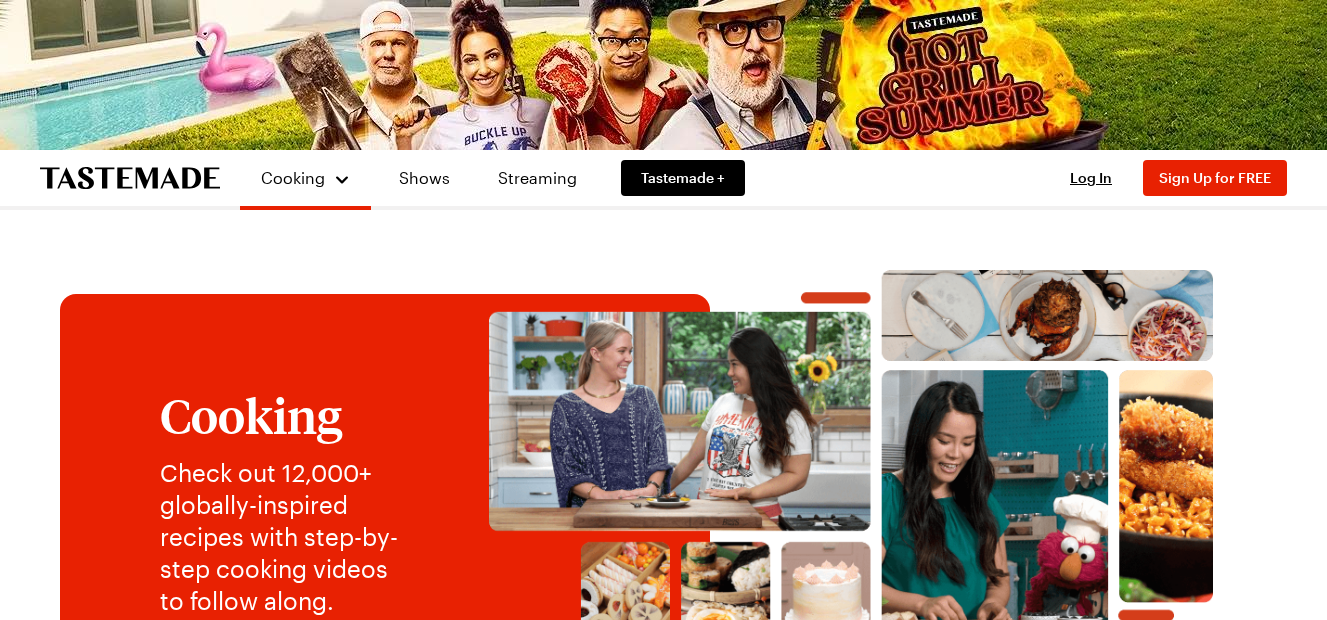 scroll, scrollTop: 0, scrollLeft: 0, axis: both 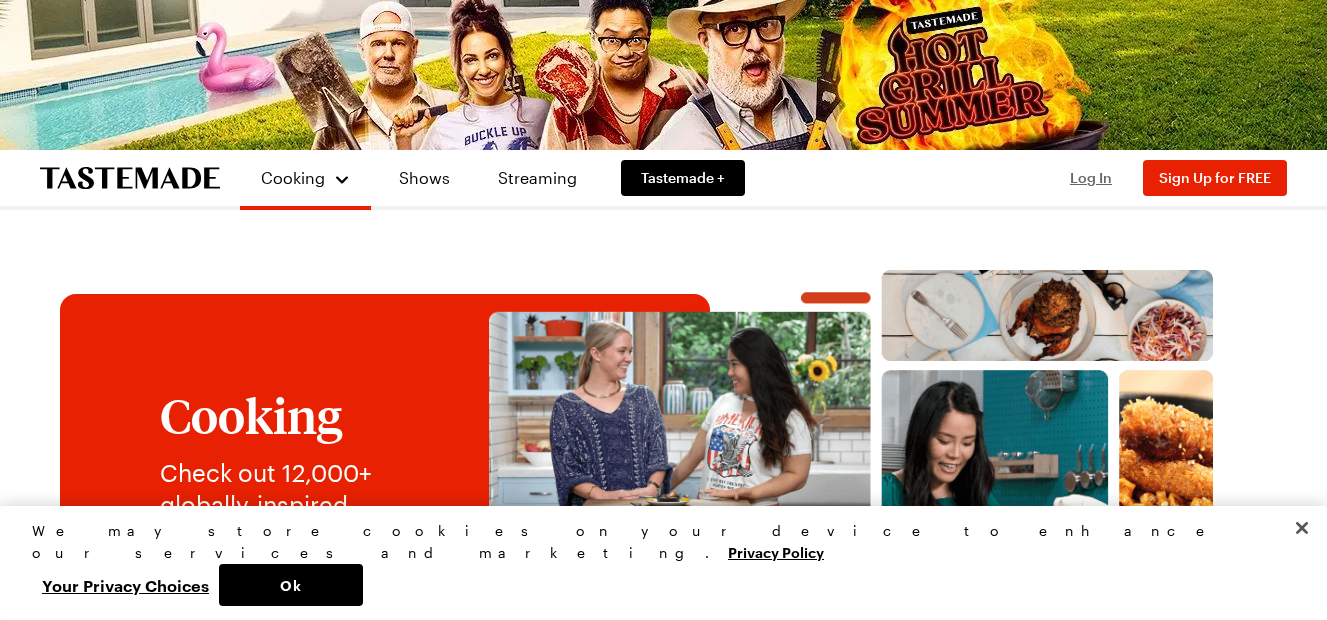 click on "Log In" at bounding box center [1091, 177] 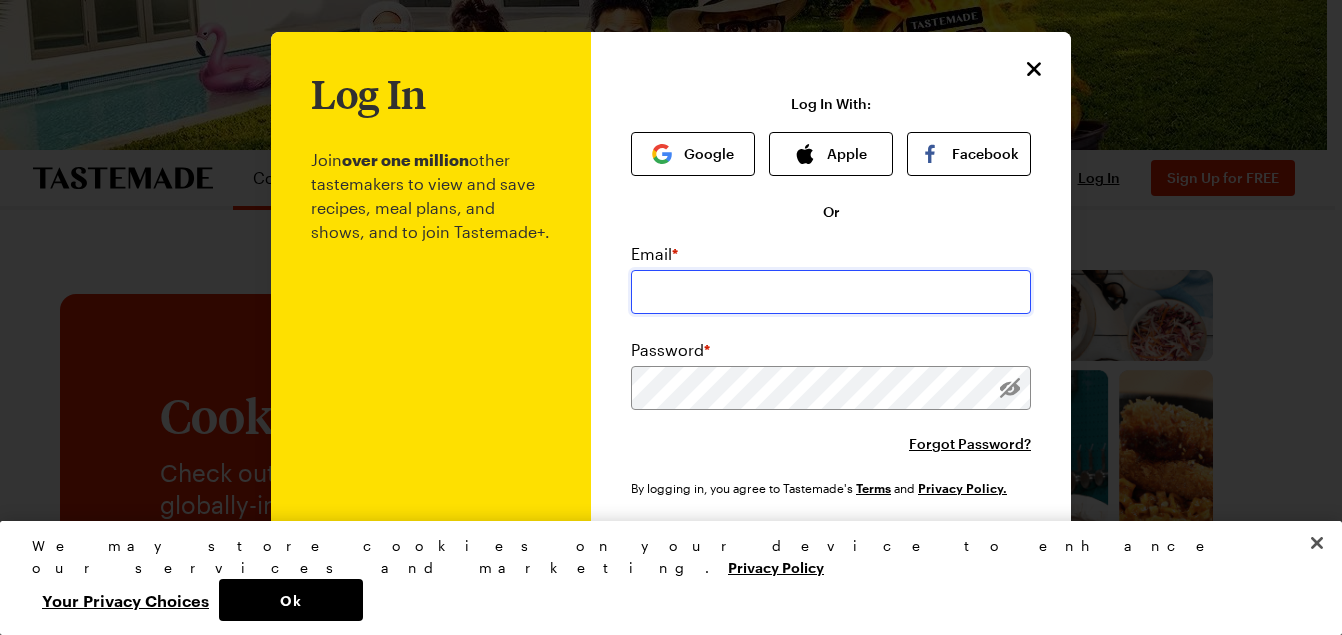 click at bounding box center (831, 292) 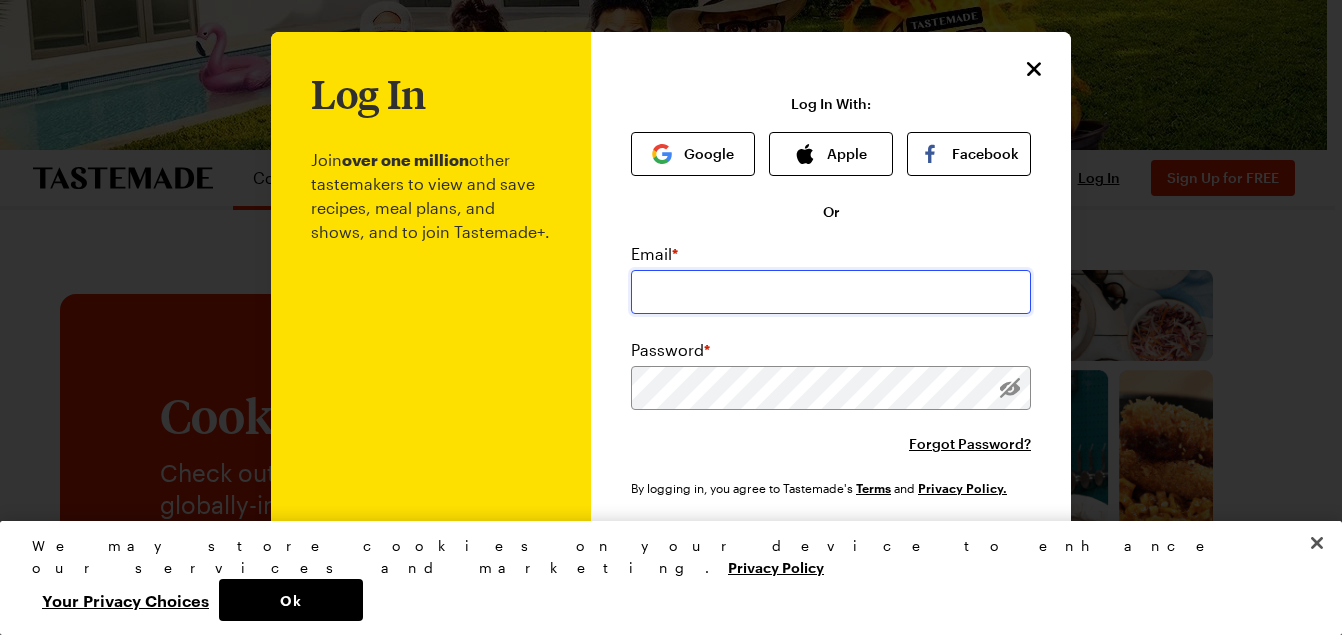 type on "[EMAIL_ADDRESS][DOMAIN_NAME]" 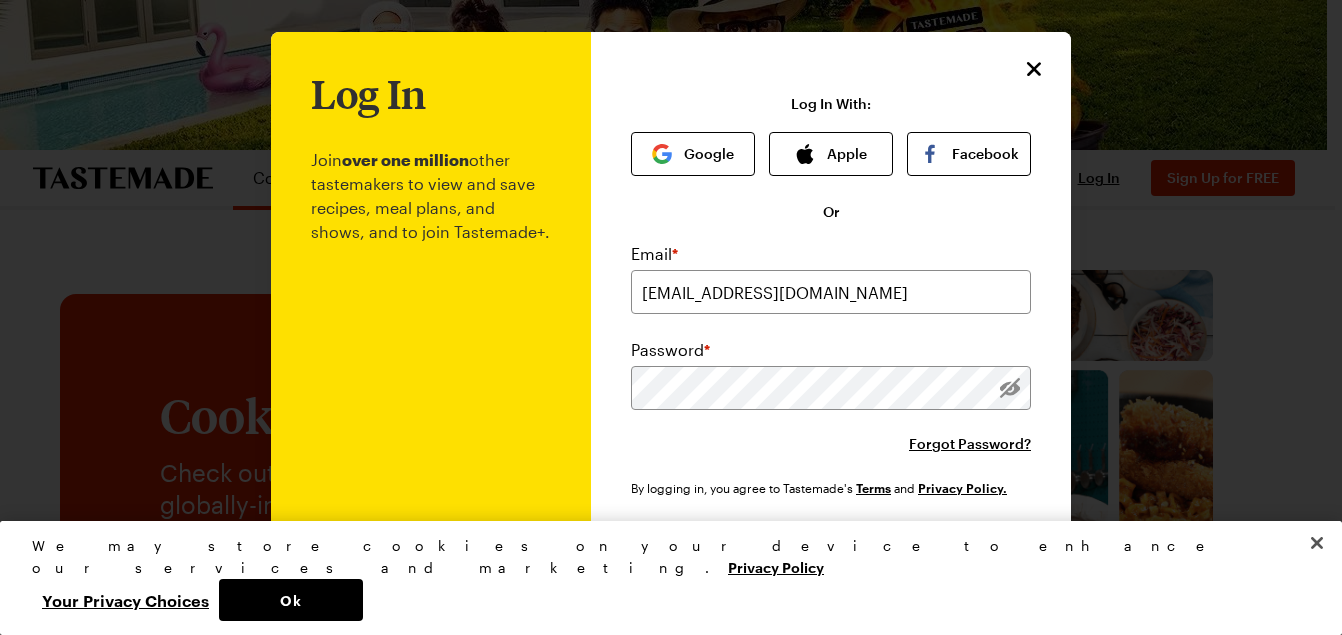 click on "Log In" at bounding box center (831, 556) 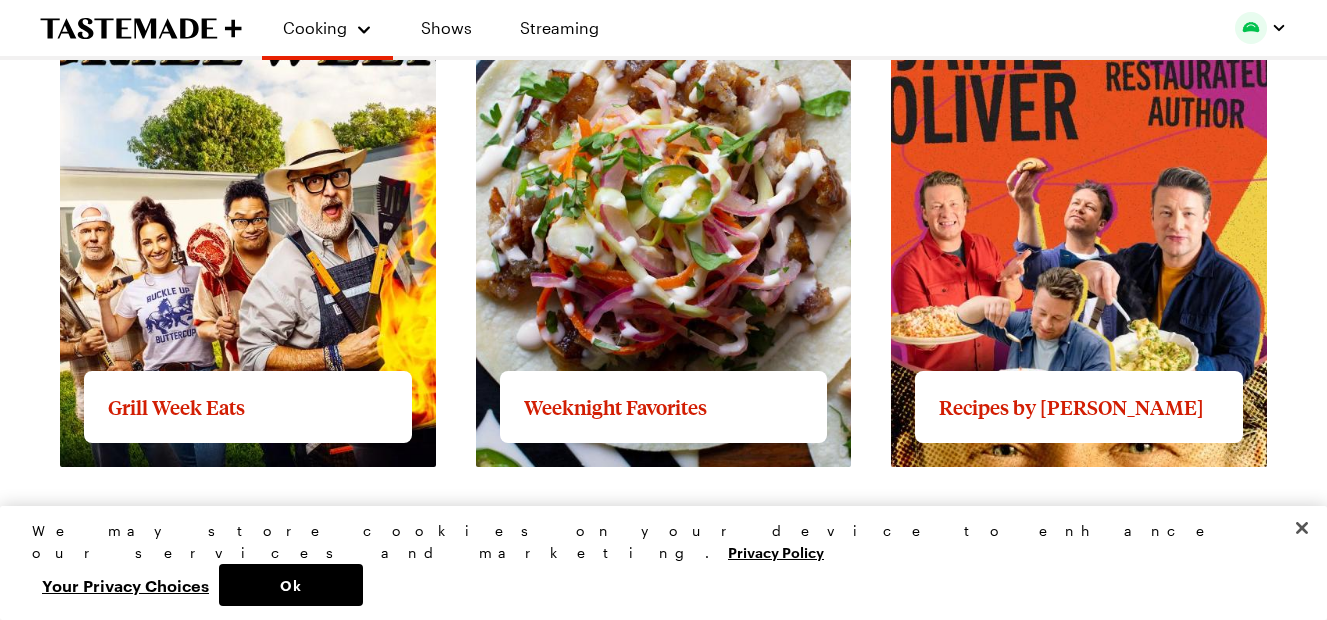 scroll, scrollTop: 2006, scrollLeft: 0, axis: vertical 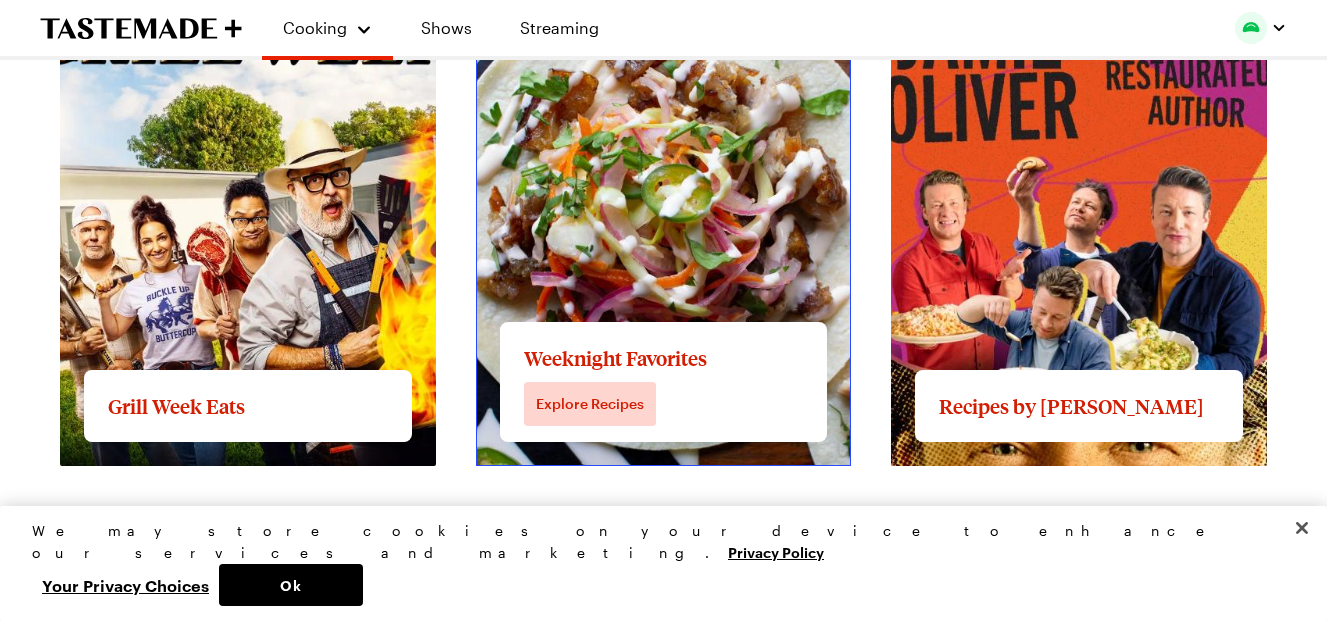 click on "View full content for Weeknight Favorites" at bounding box center (632, -23) 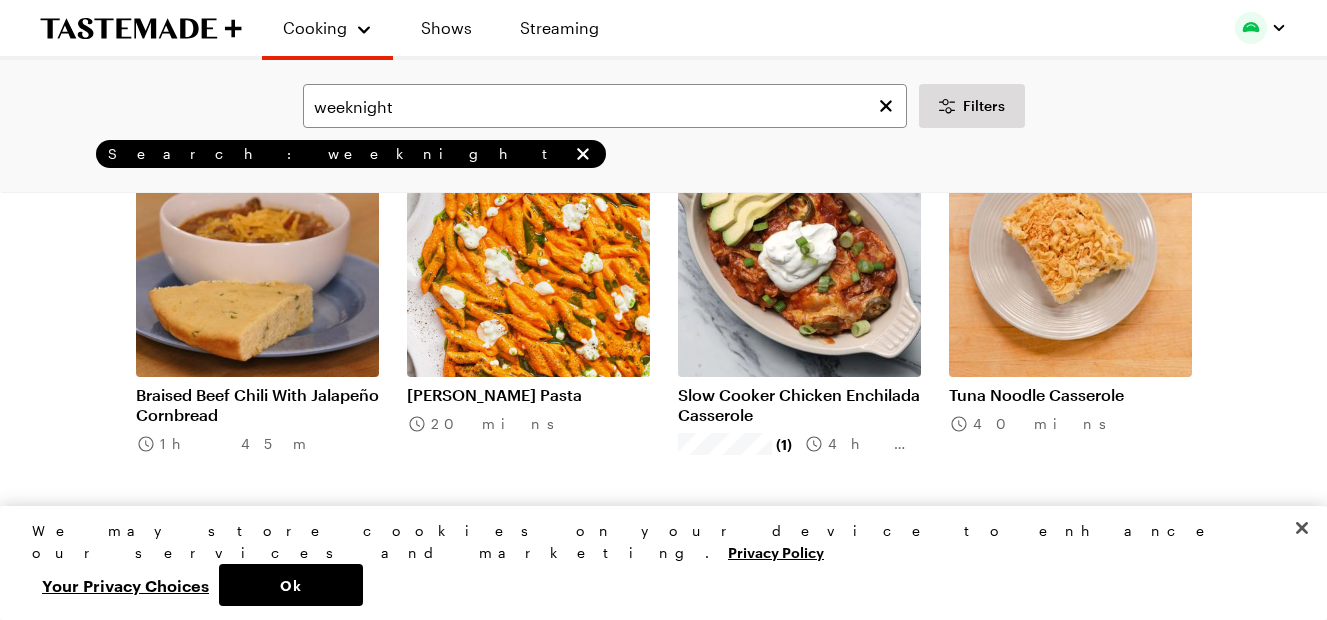 scroll, scrollTop: 1841, scrollLeft: 0, axis: vertical 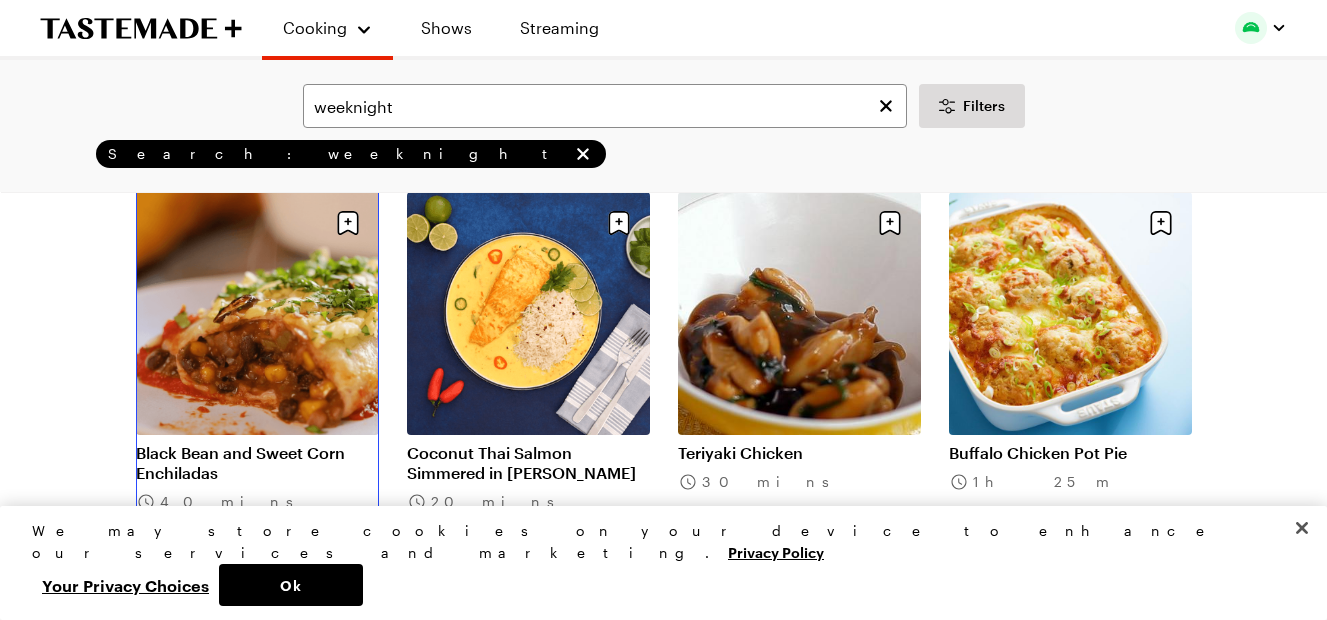 click on "Black Bean and Sweet Corn Enchiladas" at bounding box center (257, 463) 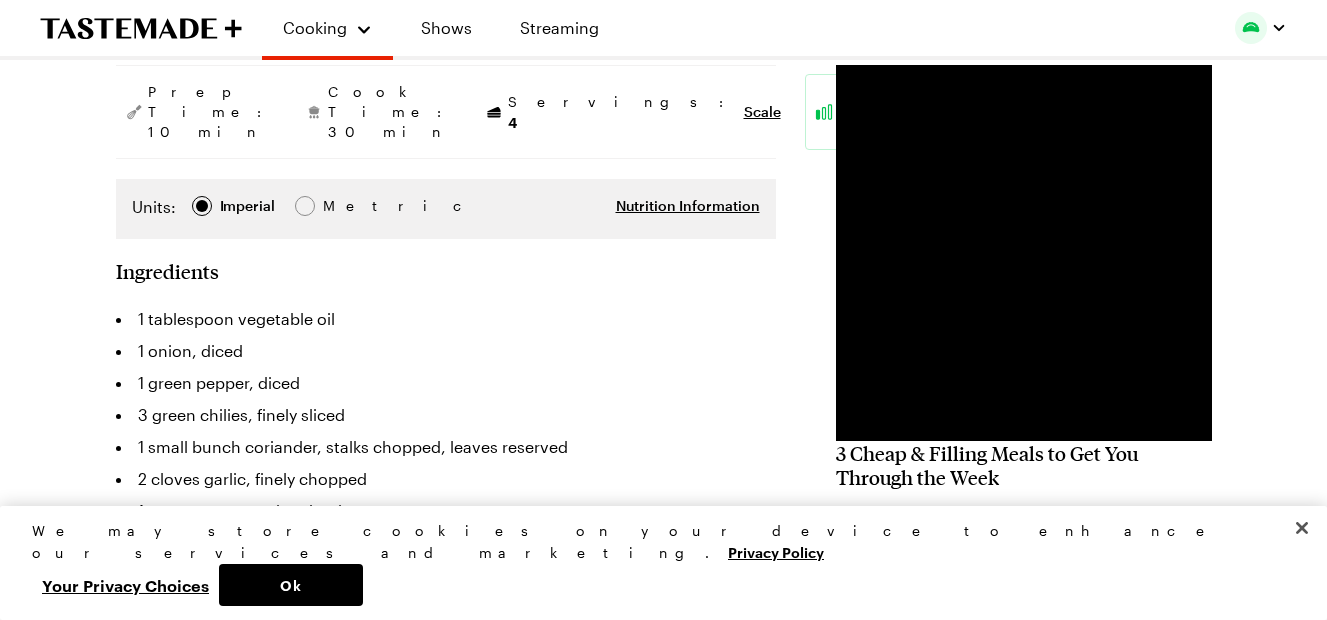 scroll, scrollTop: 274, scrollLeft: 0, axis: vertical 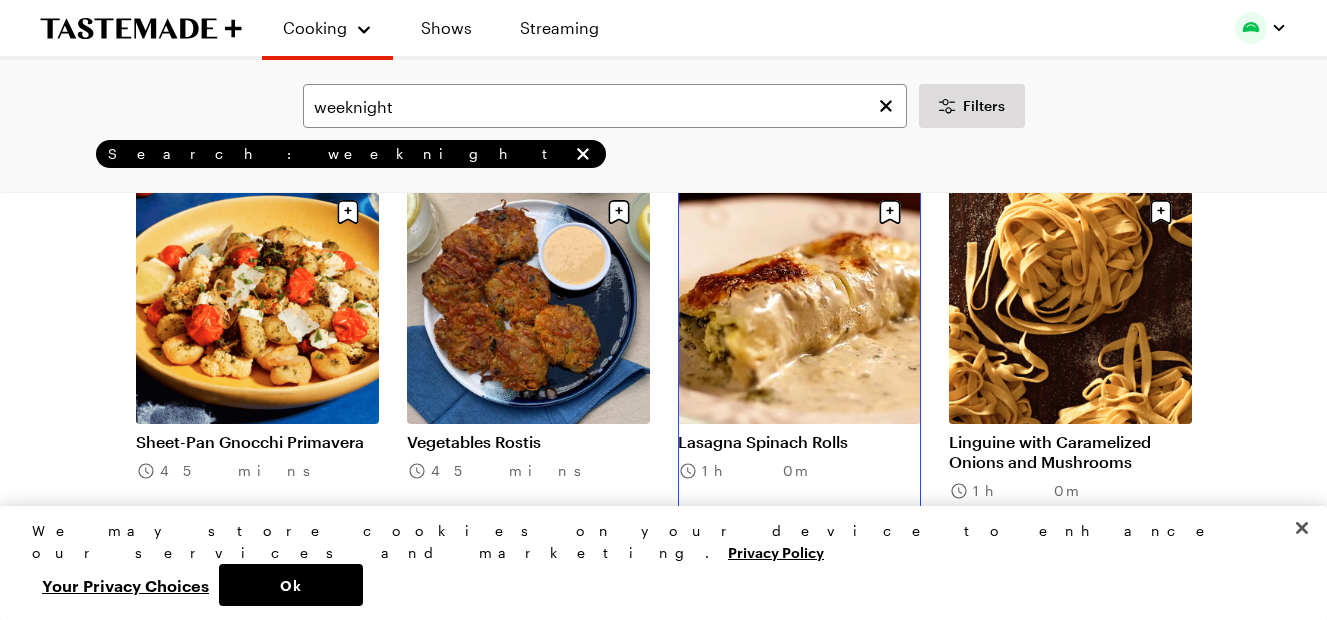 click on "Lasagna Spinach Rolls" at bounding box center [799, 442] 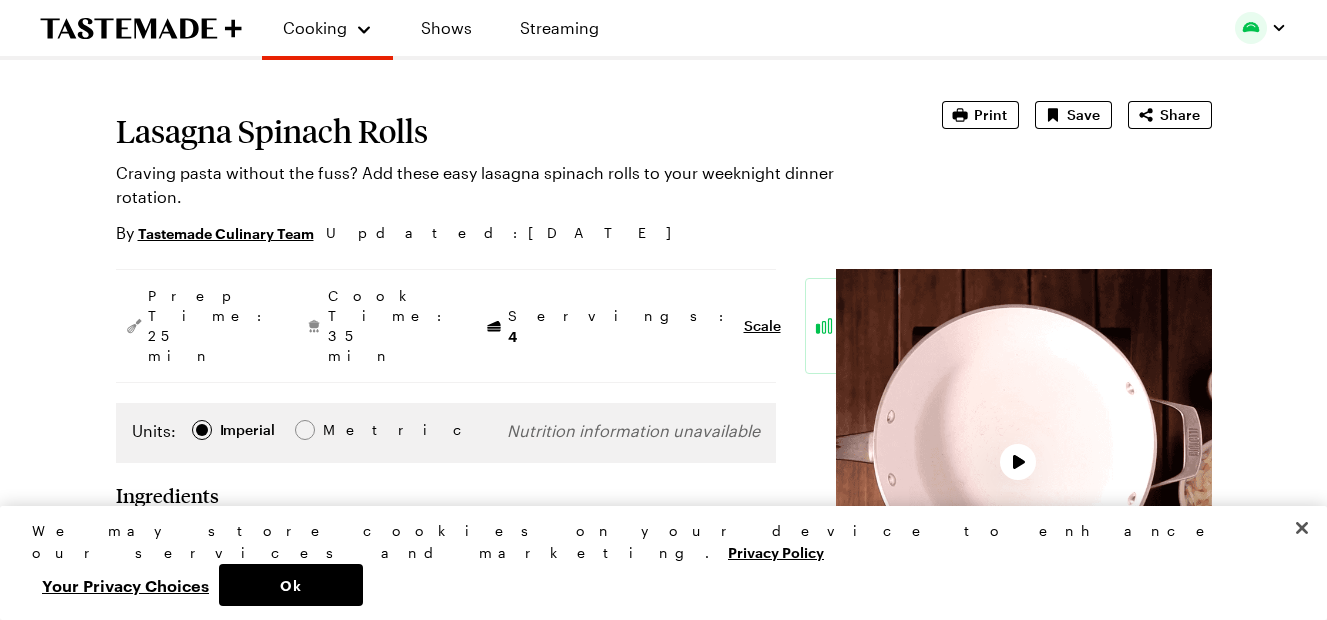 scroll, scrollTop: 96, scrollLeft: 0, axis: vertical 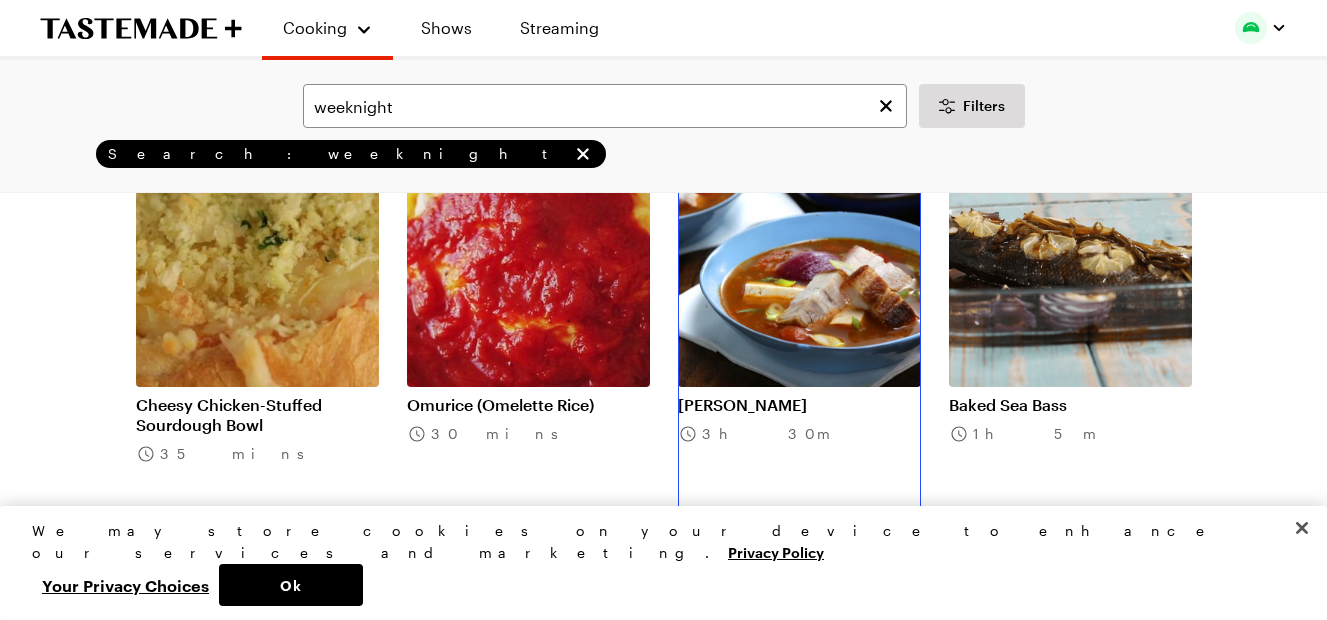 click on "[PERSON_NAME]" at bounding box center (799, 405) 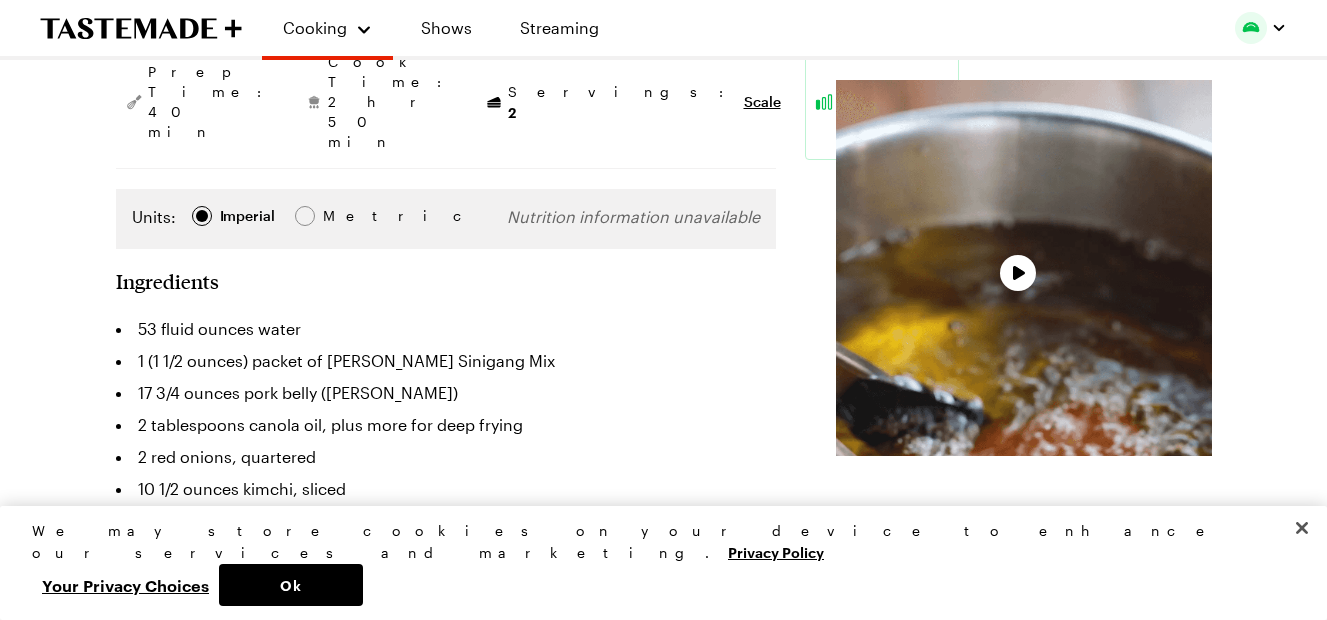 scroll, scrollTop: 338, scrollLeft: 0, axis: vertical 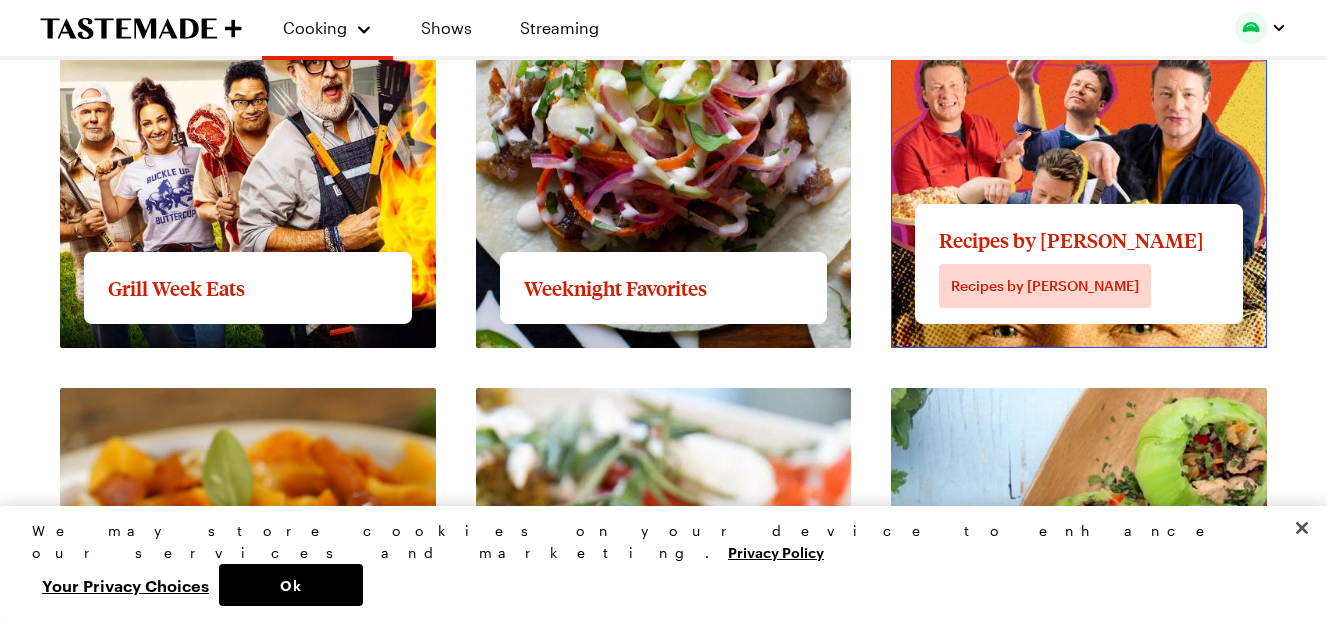 click on "View full content for Recipes by [PERSON_NAME]" at bounding box center [1076, -141] 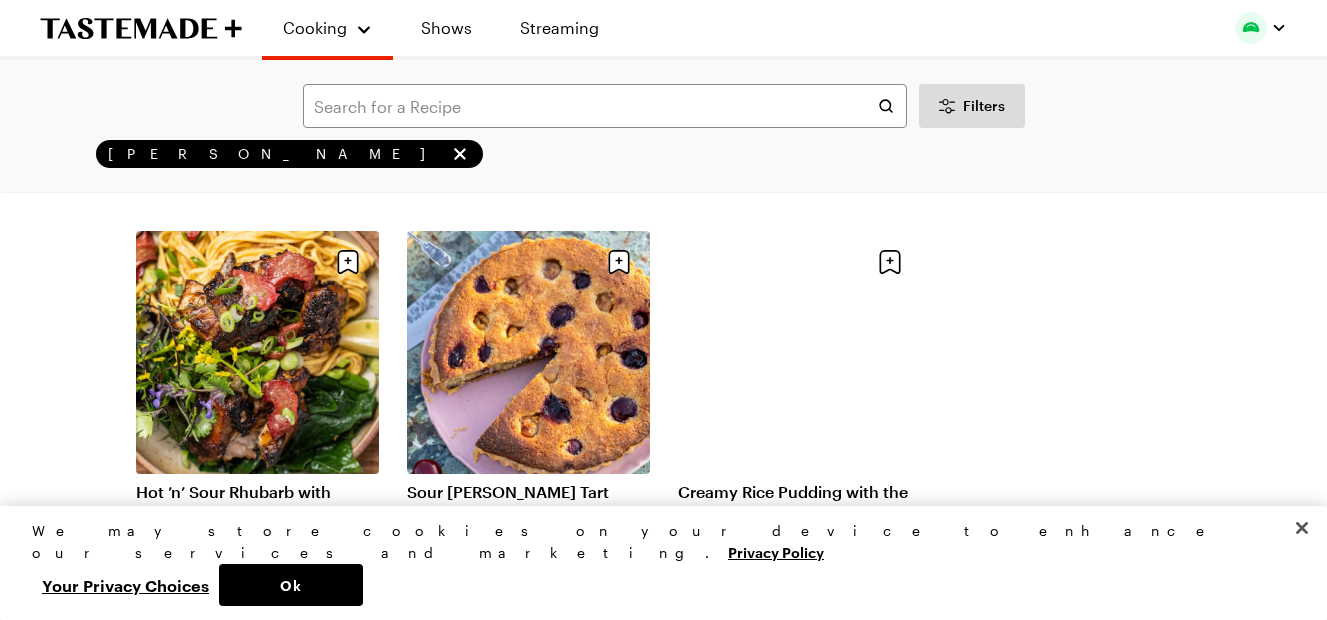 scroll, scrollTop: 2148, scrollLeft: 0, axis: vertical 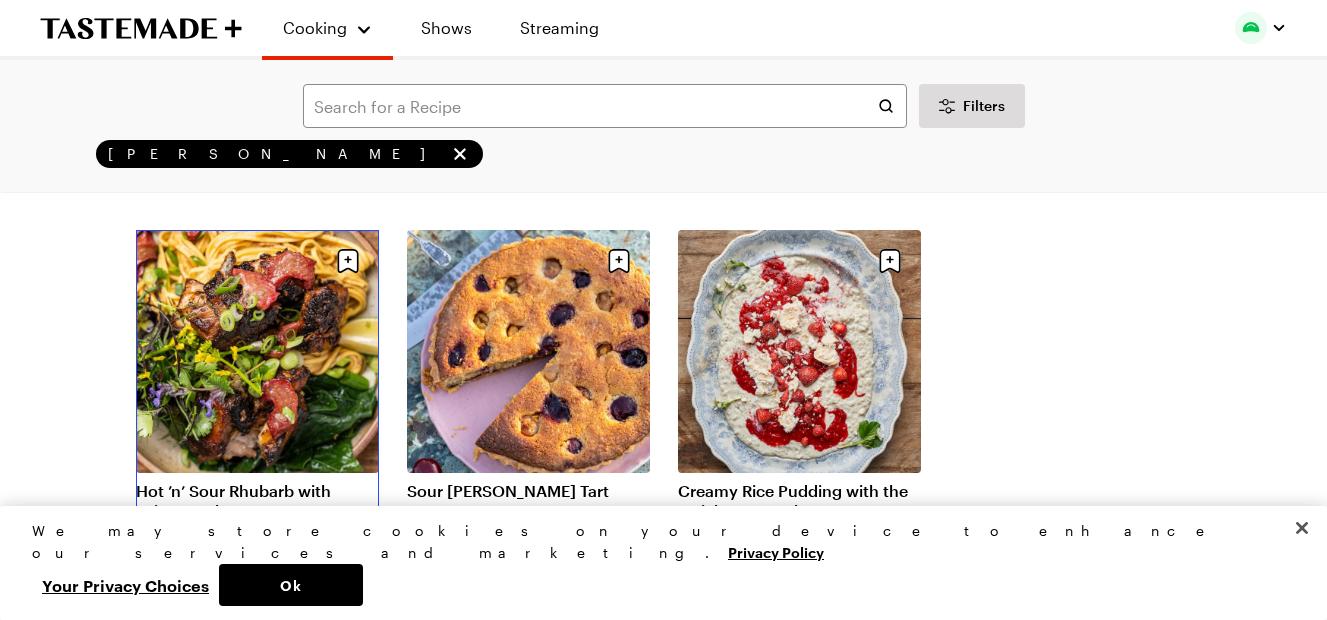 click on "Hot ’n’ Sour Rhubarb with Crispy Pork" at bounding box center [257, 501] 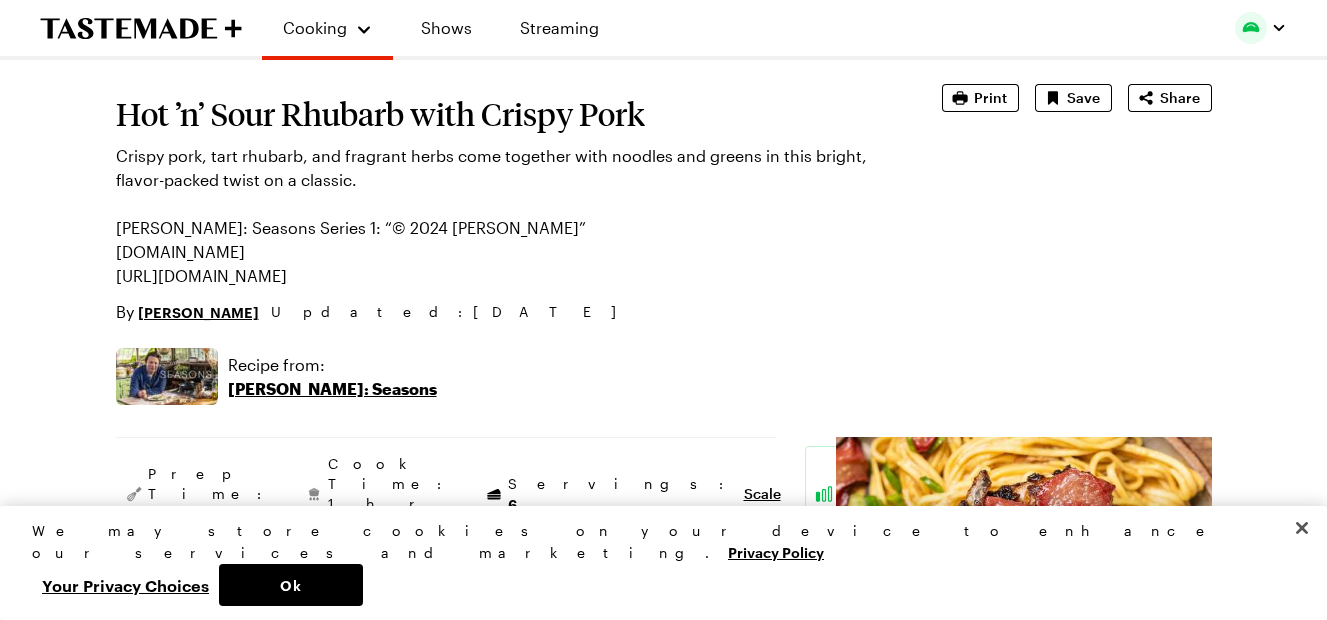 scroll, scrollTop: 99, scrollLeft: 0, axis: vertical 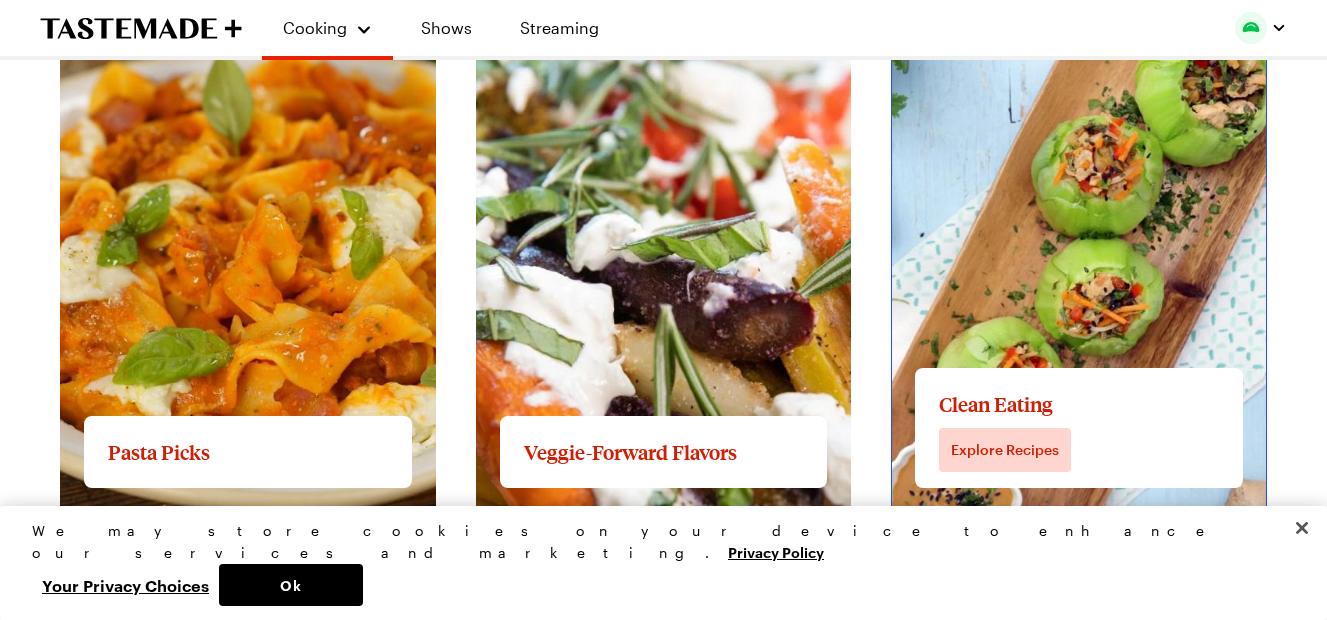 click on "View full content for Clean Eating" at bounding box center [1018, 23] 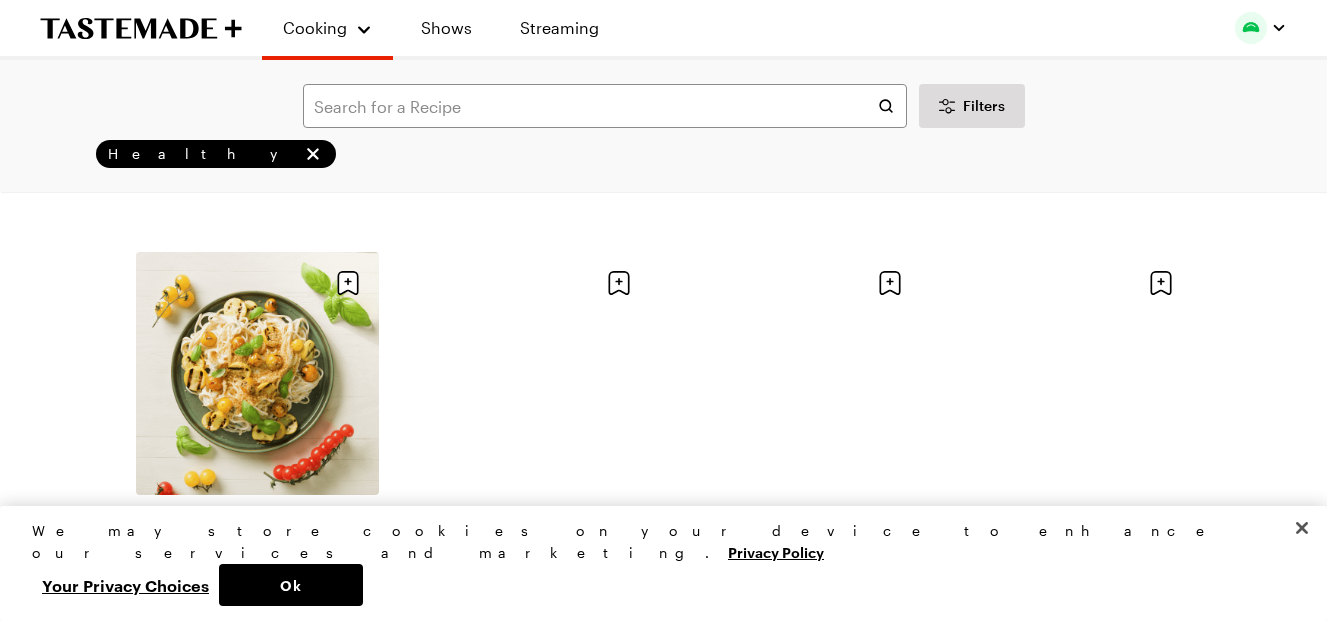 scroll, scrollTop: 1306, scrollLeft: 0, axis: vertical 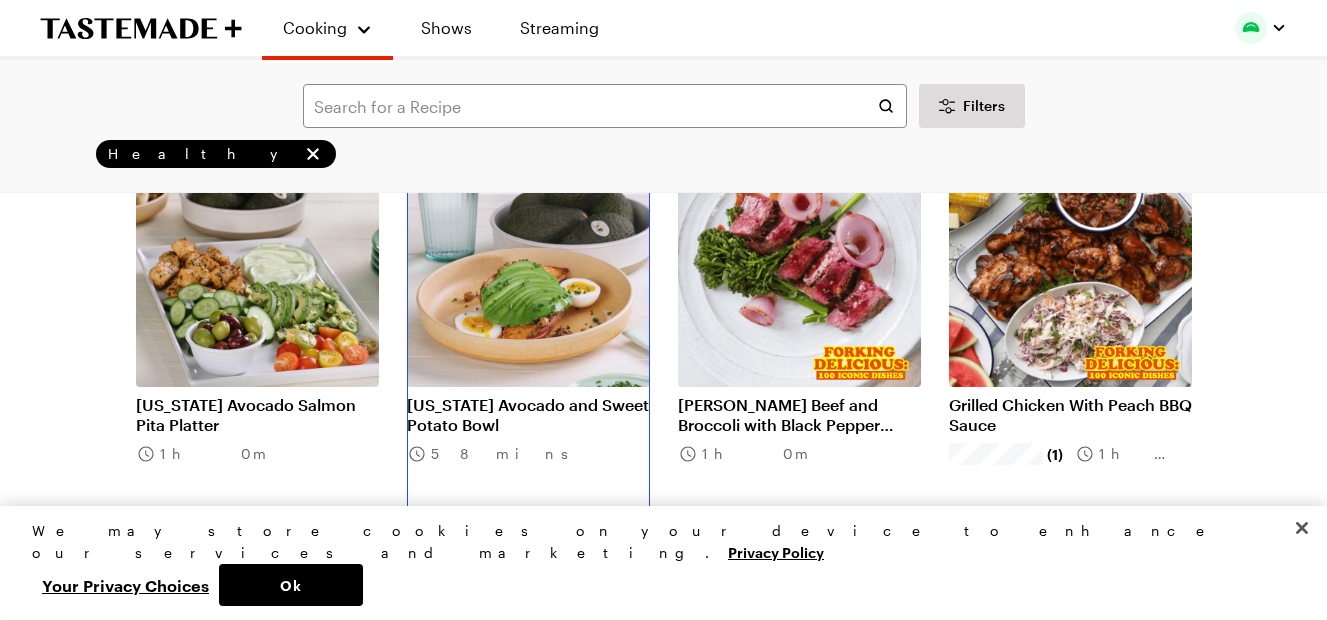 click on "[US_STATE] Avocado and Sweet Potato Bowl" at bounding box center [528, 415] 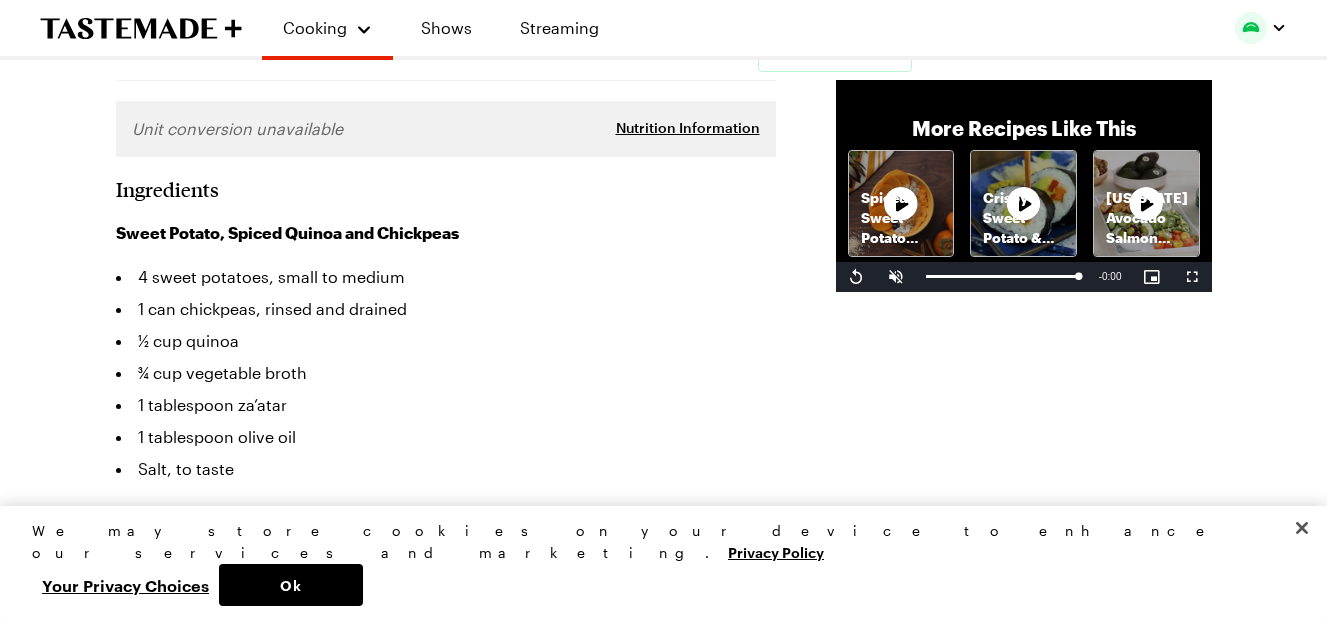 scroll, scrollTop: 423, scrollLeft: 0, axis: vertical 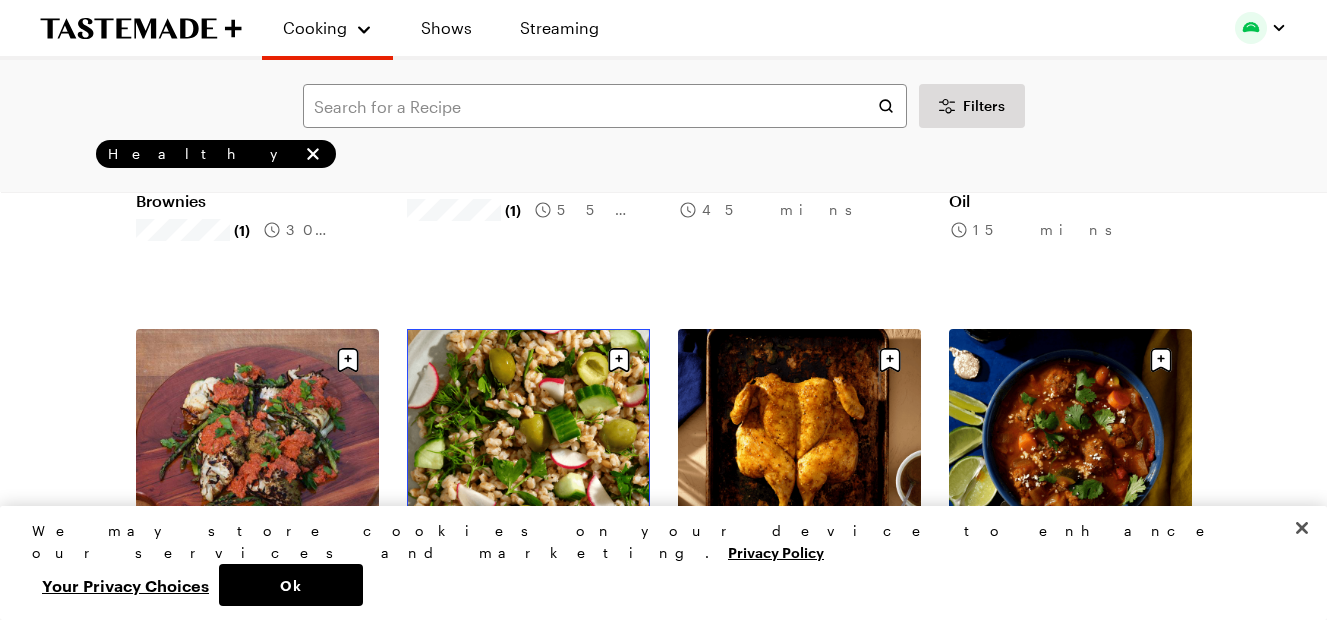 click on "Farro Salad" at bounding box center [528, 590] 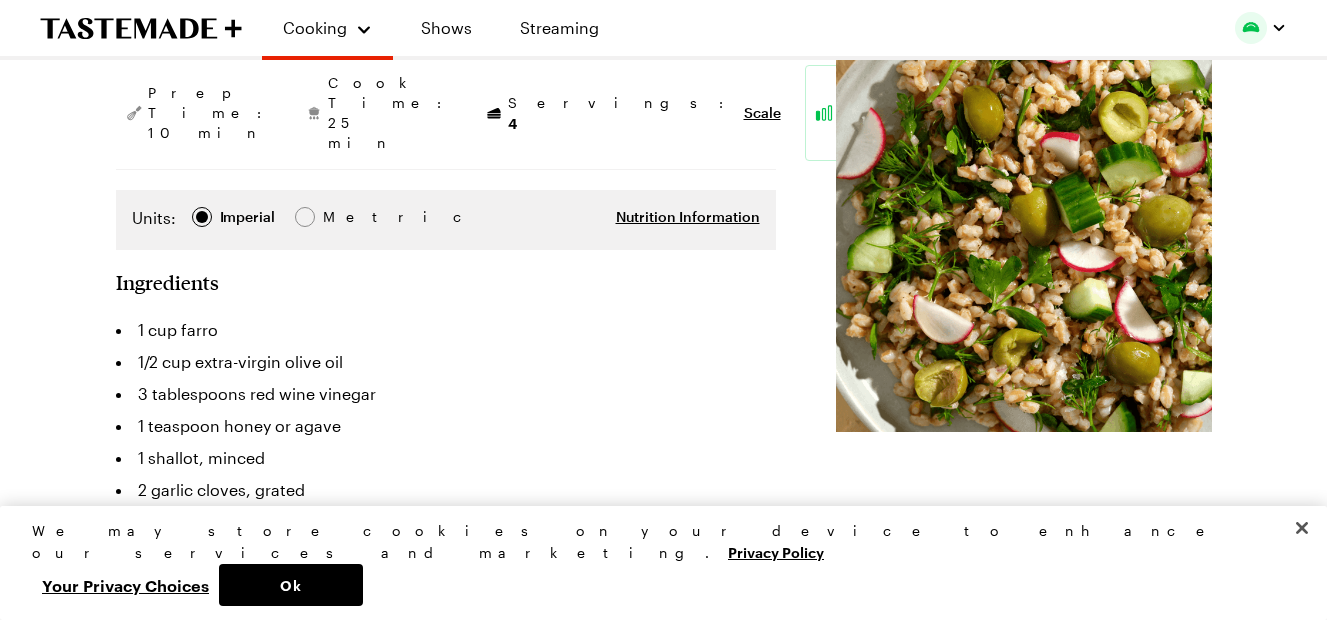 scroll, scrollTop: 309, scrollLeft: 0, axis: vertical 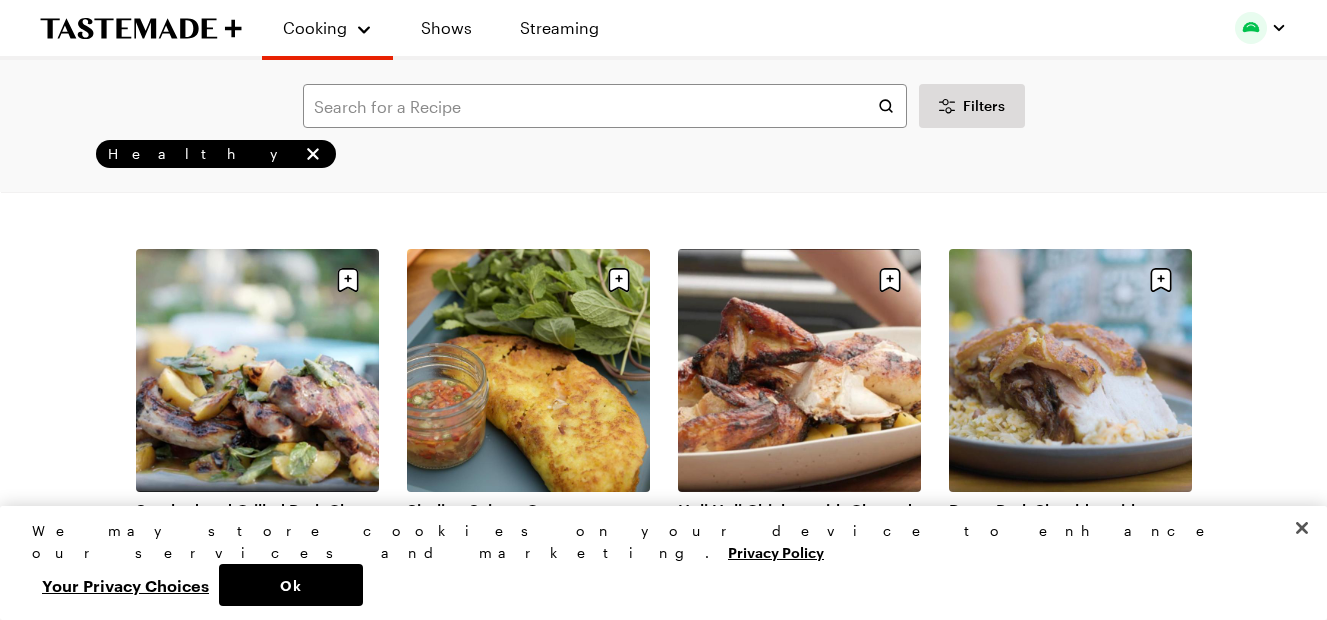 drag, startPoint x: 614, startPoint y: 362, endPoint x: 391, endPoint y: 351, distance: 223.27113 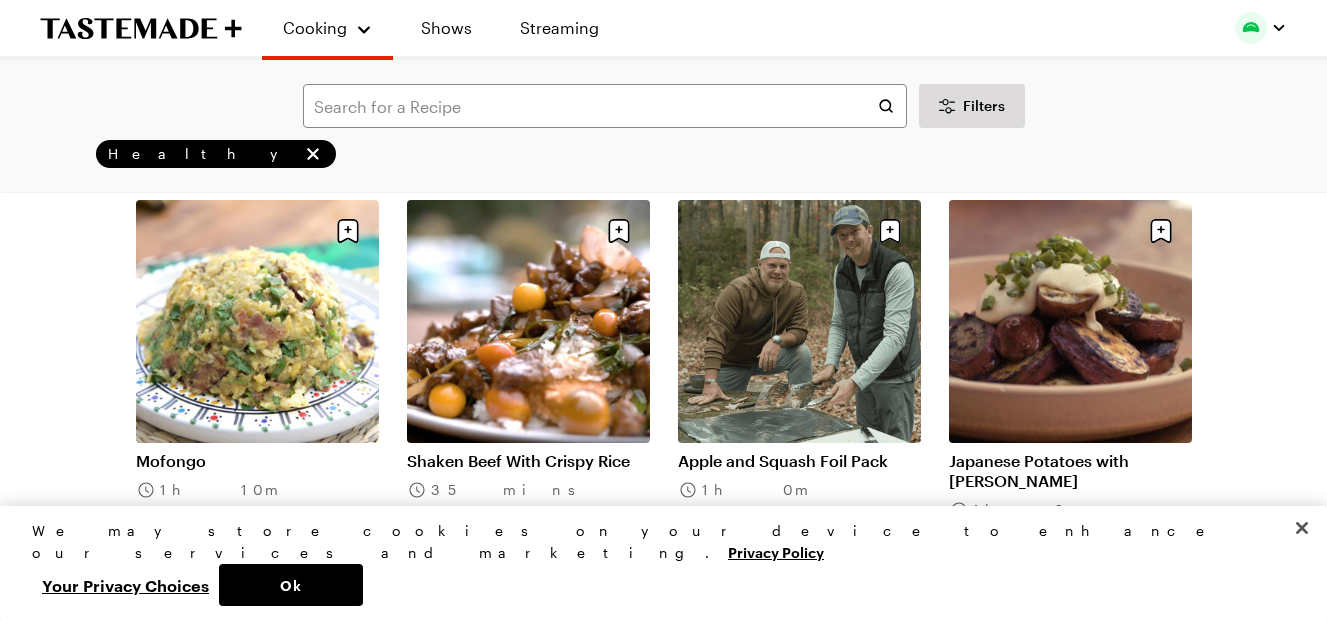 scroll, scrollTop: 7536, scrollLeft: 0, axis: vertical 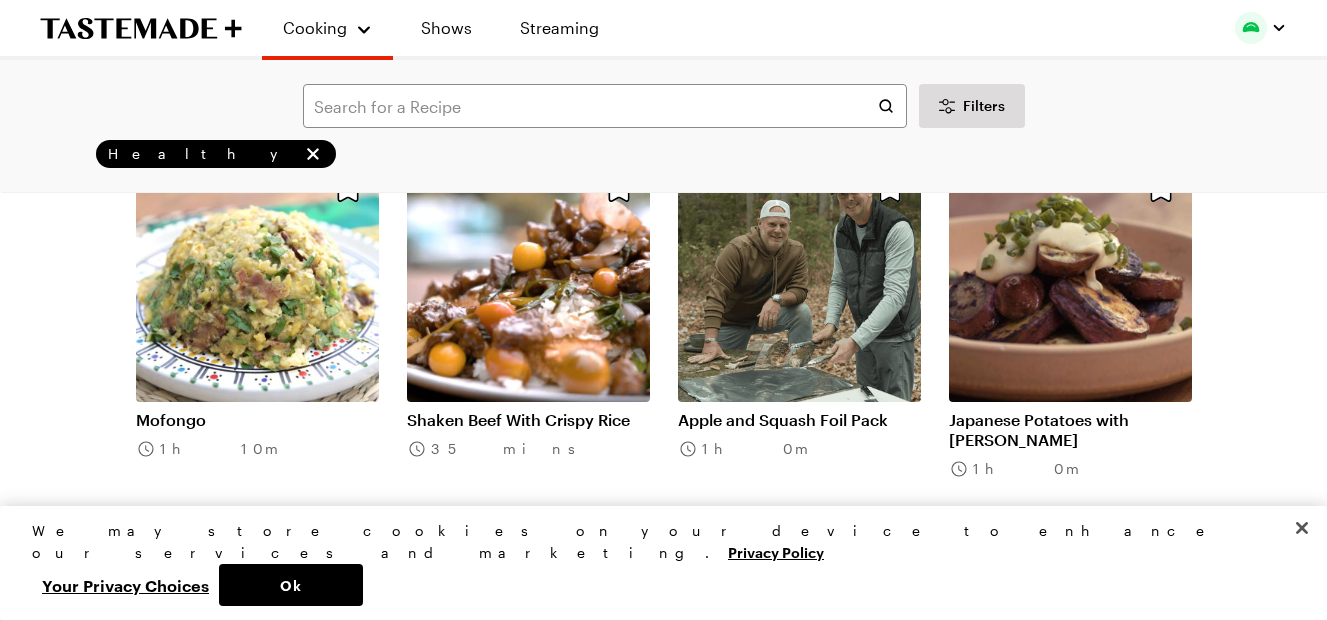 click on "Grilled Wild Mushroom Salad with [PERSON_NAME] Vinaigrette 40 mins Venison Tenderloin Paillard with Artichoke Salad and Anchovy Mayo 55 mins Guinea Hen and Watercress Salad with Mustard-Hazelnut Vinaigrette 1h 0m Slow Roasted Guinea Hen, Eggplant Salad and Delicata Squash 2h 10m Grilled Squid Salad with Fennel, Tomatoes, Olives and Lemon 40 mins Country-Style Squid on the Plancha 35 mins Oven Roasted Pineapple Glazed Chicken Skewers 1h 30m Coriander Honey Grilled Peaches with Whipped Mascarpone Yogurt and Toasted Marcona Almonds 35 mins Charred Eggplant and Crispy Bean Dip 1h 5m Skewered Chipotle Salmon with Crushed Avocado and Rainbow Carrot Escabeche 30 mins Sweet Pepper Panzanella Salad with Tomatoes, Basil, Capers & Anchovies 40 mins Cilantro Grilled Fish 45 mins Summer Squash, Tomato, and Goat Cheese Pasta 1h 40m Tomato, Herb, & Honey Tart 1h 0m Charred Lime & Chili Shrimp Toast 1h 20m Strawberry Matcha 15 mins Salina chicken (1) 2h 0m Sustainable Road Trip Snack Pack 12 mins Homemade Pesto (1) 15 mins 40 mins" at bounding box center (664, -2311) 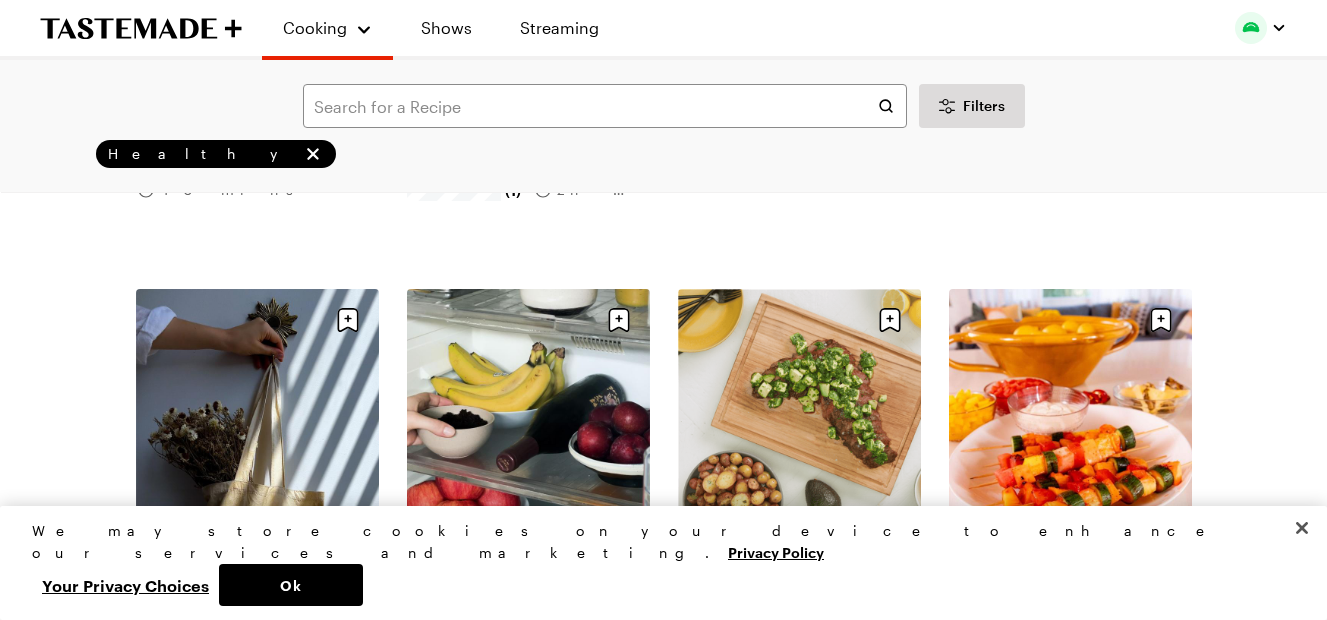 scroll, scrollTop: 9043, scrollLeft: 0, axis: vertical 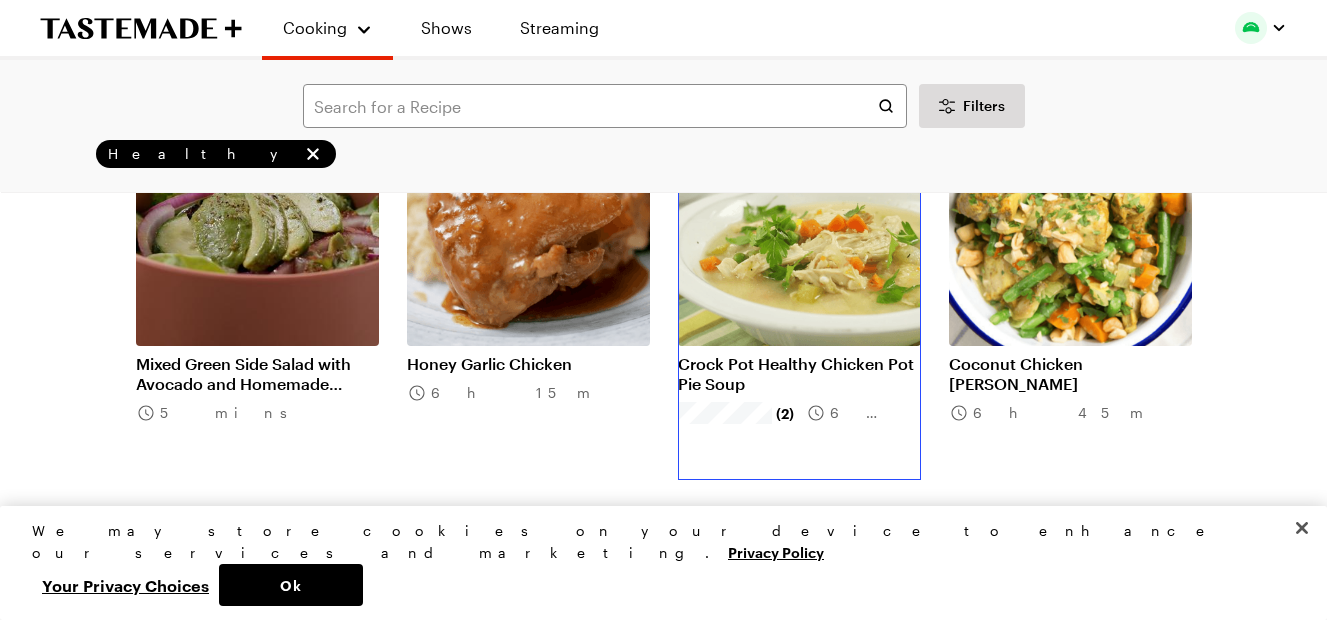 click on "Crock Pot Healthy Chicken Pot Pie Soup" at bounding box center [799, 374] 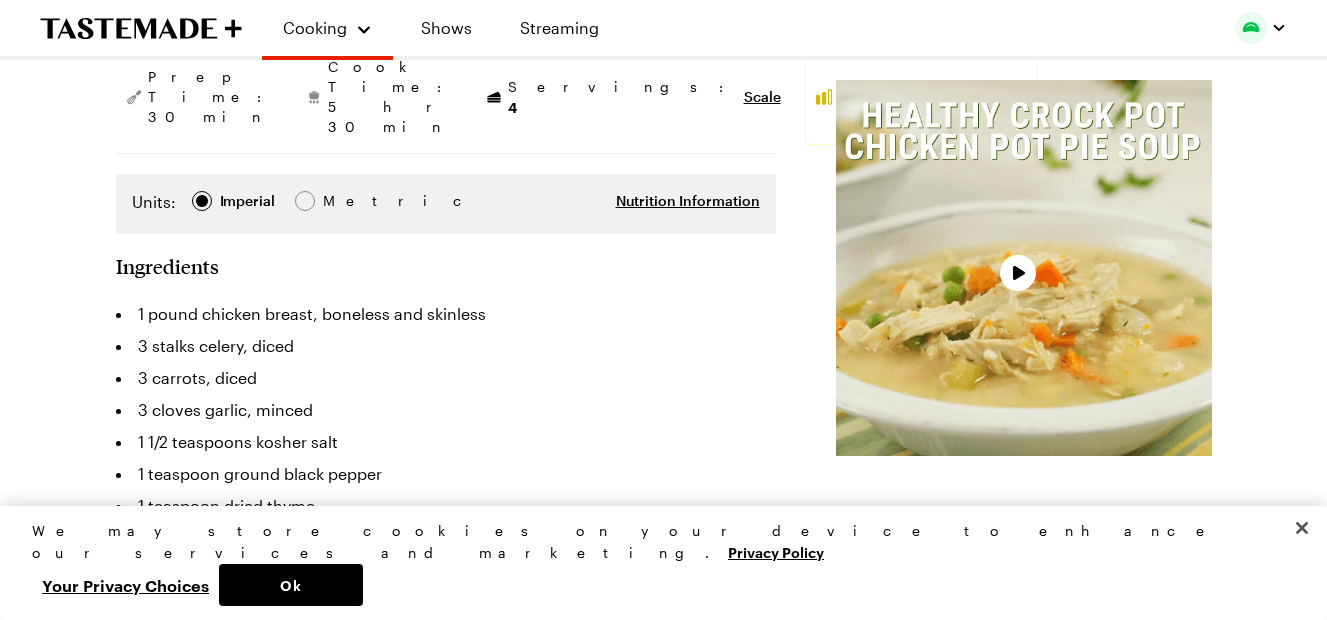 scroll, scrollTop: 436, scrollLeft: 0, axis: vertical 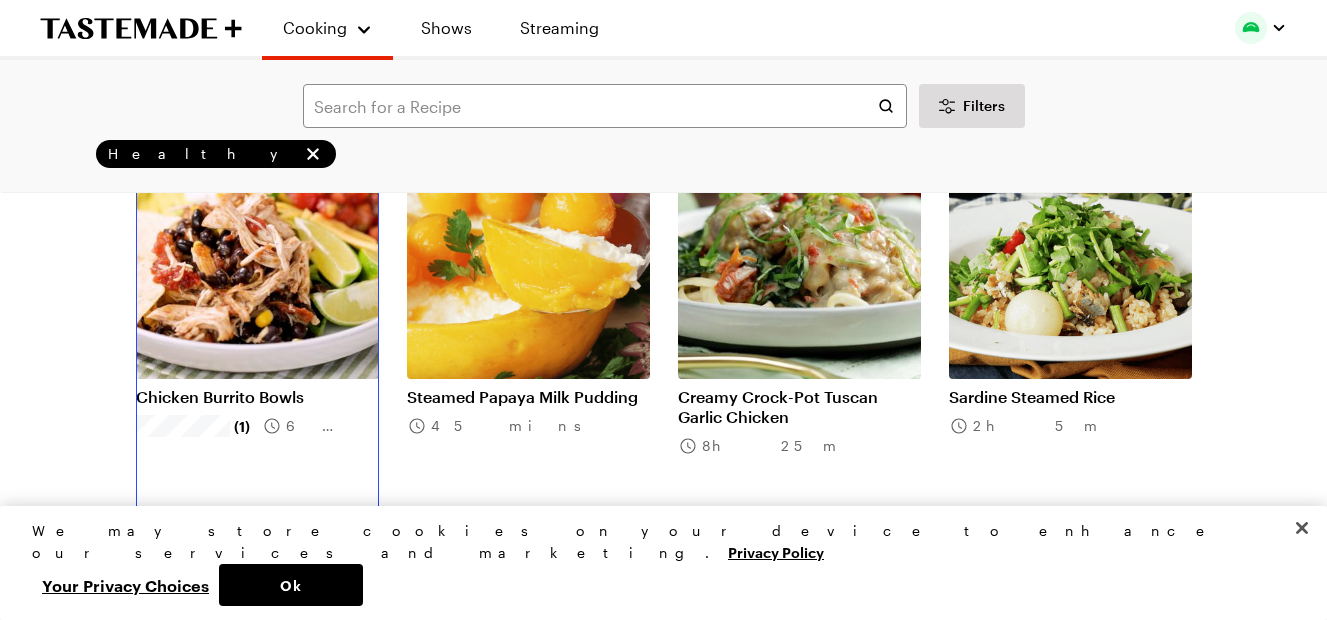 click on "Chicken Burrito Bowls" at bounding box center [257, 397] 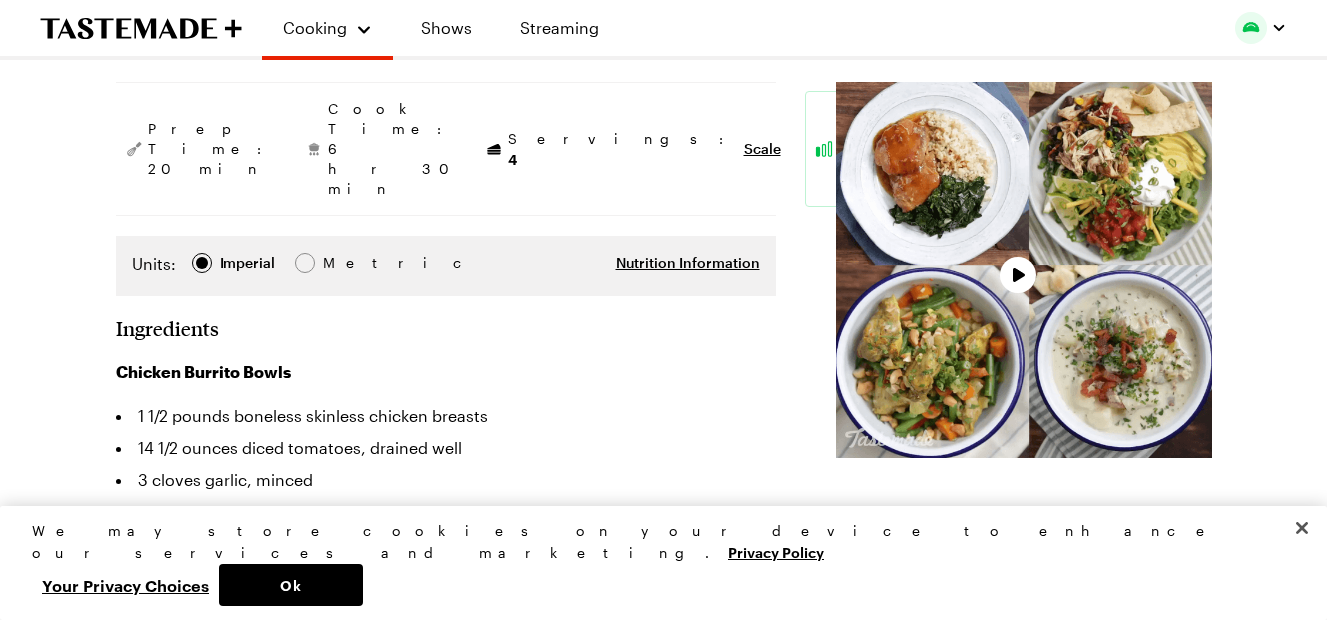 scroll, scrollTop: 417, scrollLeft: 0, axis: vertical 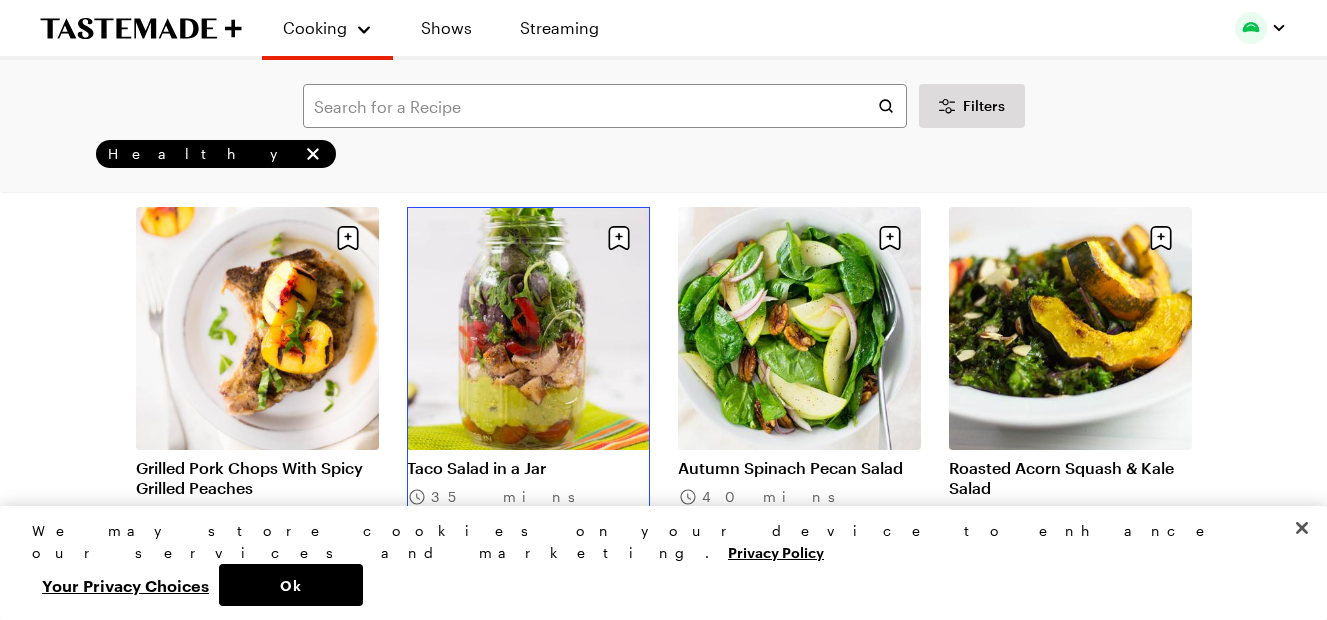 click on "Taco Salad in a Jar" at bounding box center [528, 468] 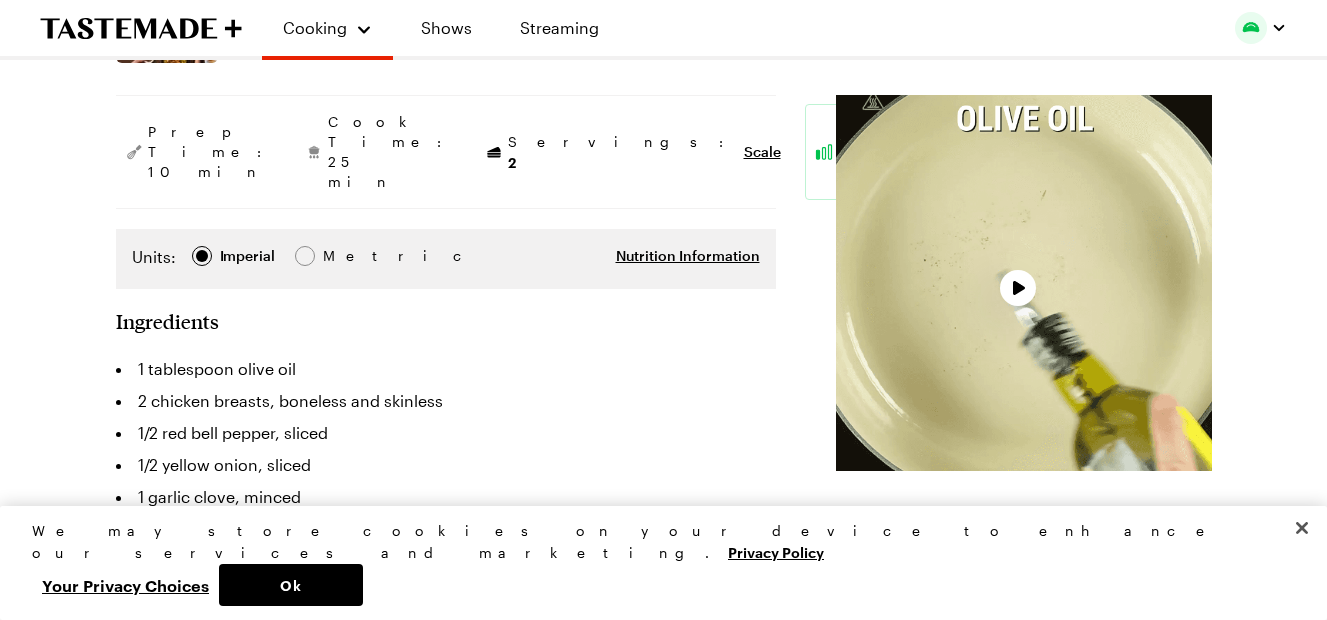 scroll, scrollTop: 336, scrollLeft: 0, axis: vertical 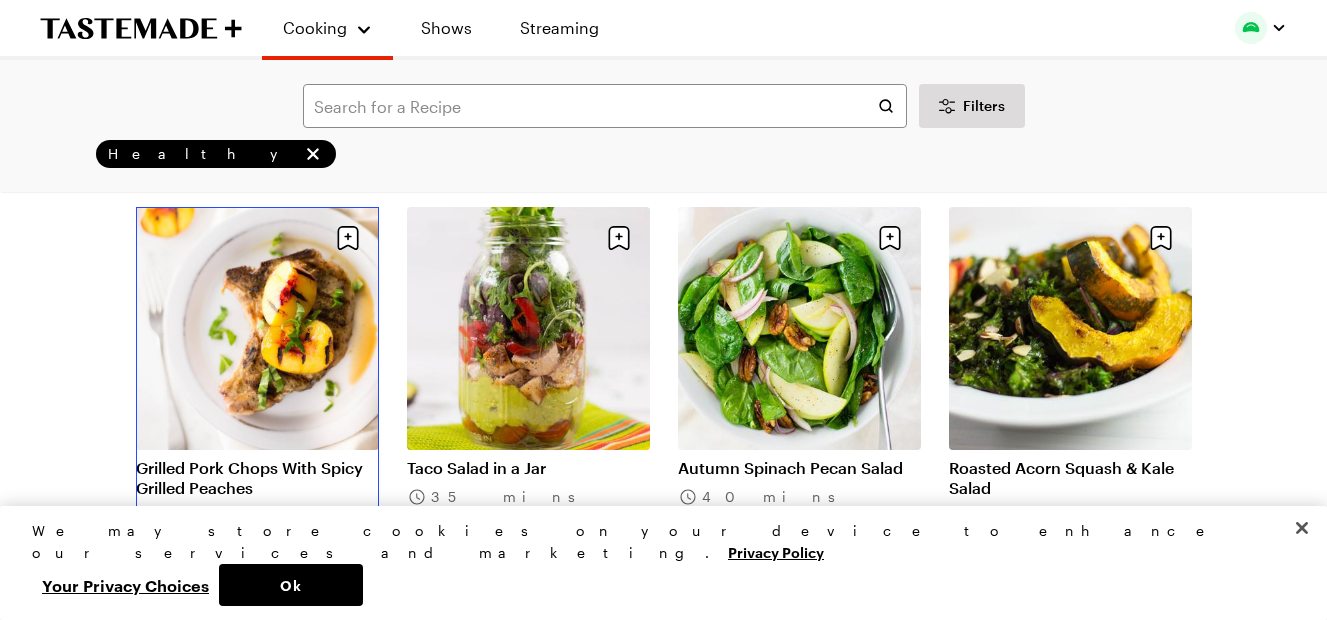 click on "Grilled Pork Chops With Spicy Grilled Peaches" at bounding box center (257, 478) 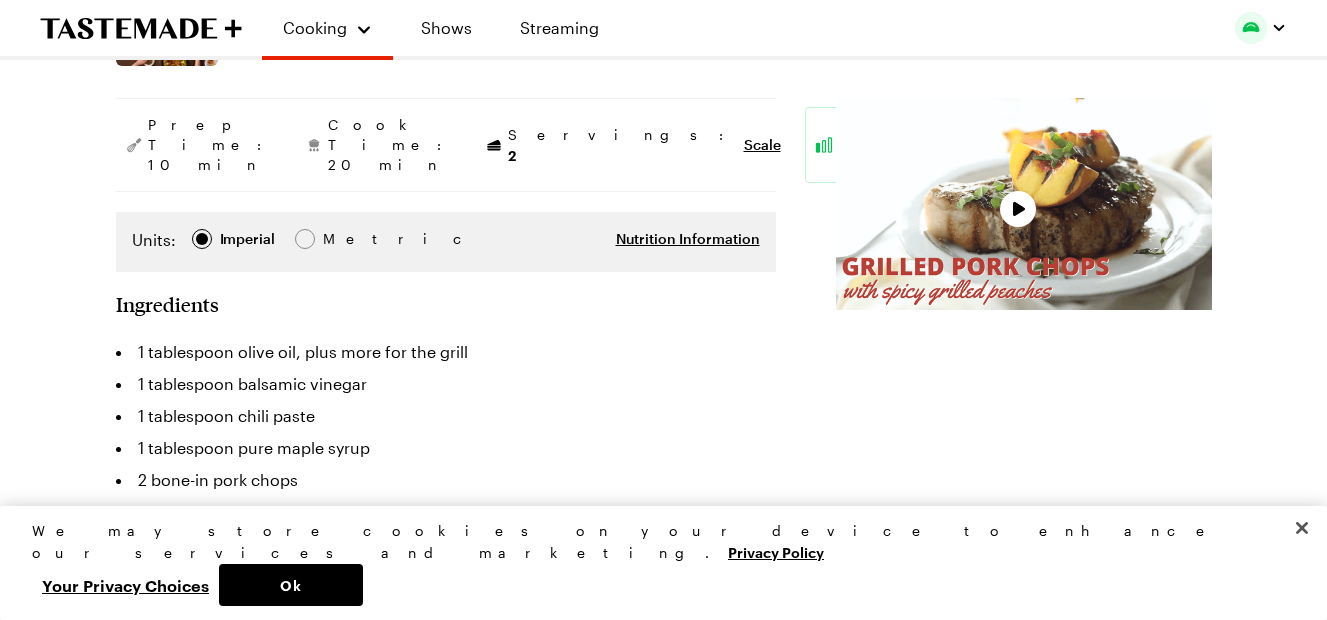scroll, scrollTop: 376, scrollLeft: 0, axis: vertical 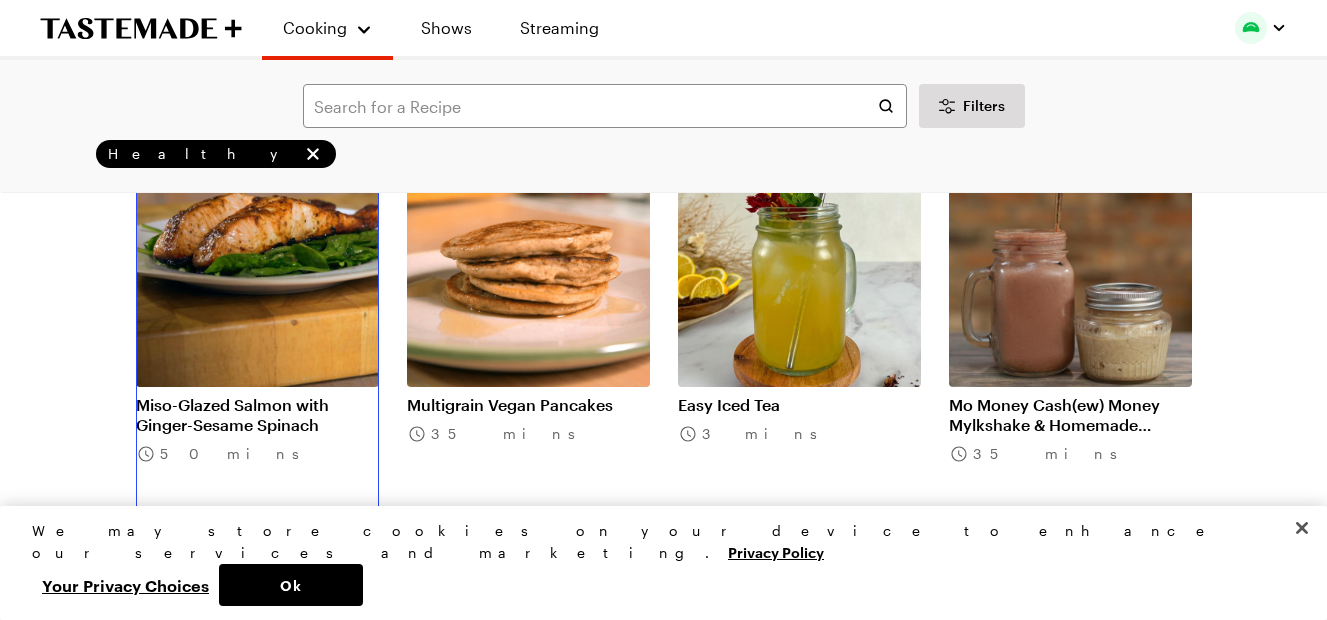 click on "Miso-Glazed Salmon with Ginger-Sesame Spinach" at bounding box center [257, 415] 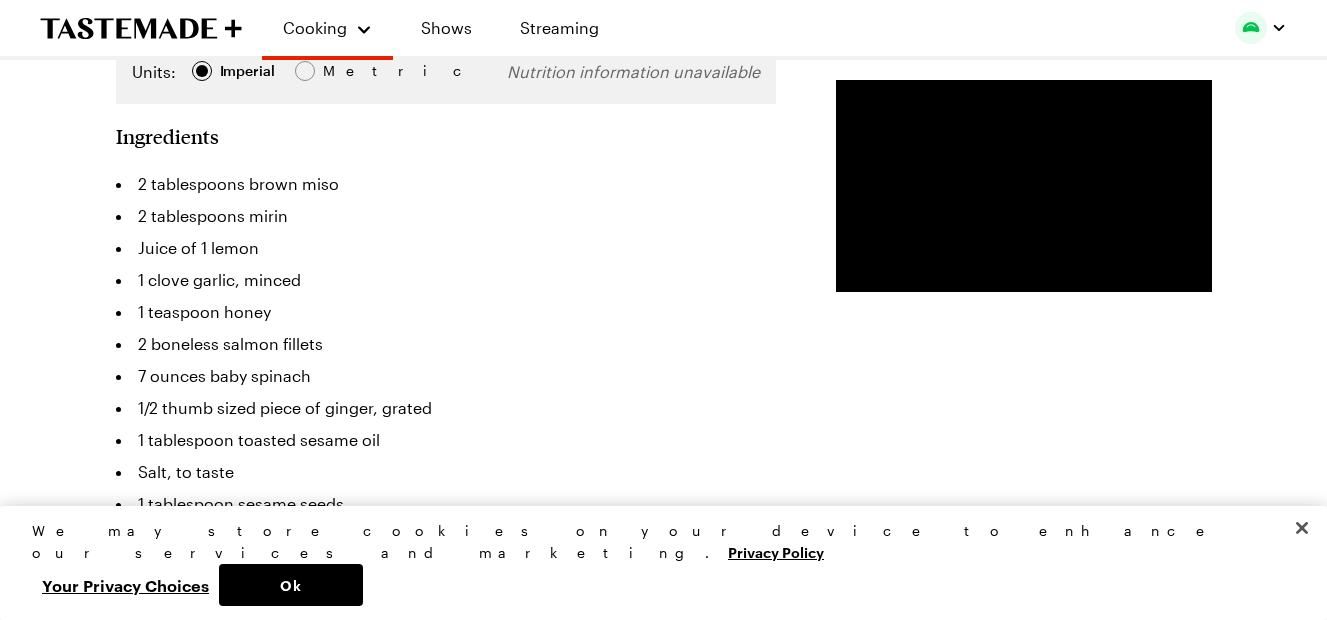 scroll, scrollTop: 429, scrollLeft: 0, axis: vertical 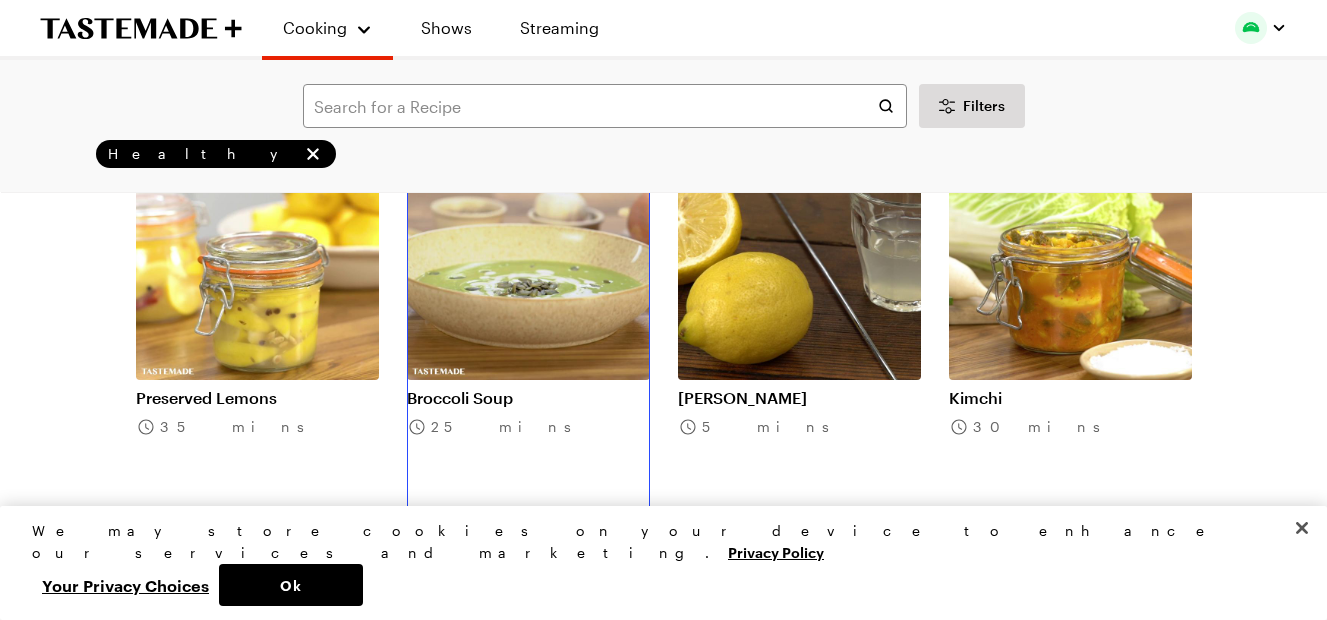 click on "Broccoli Soup" at bounding box center (528, 398) 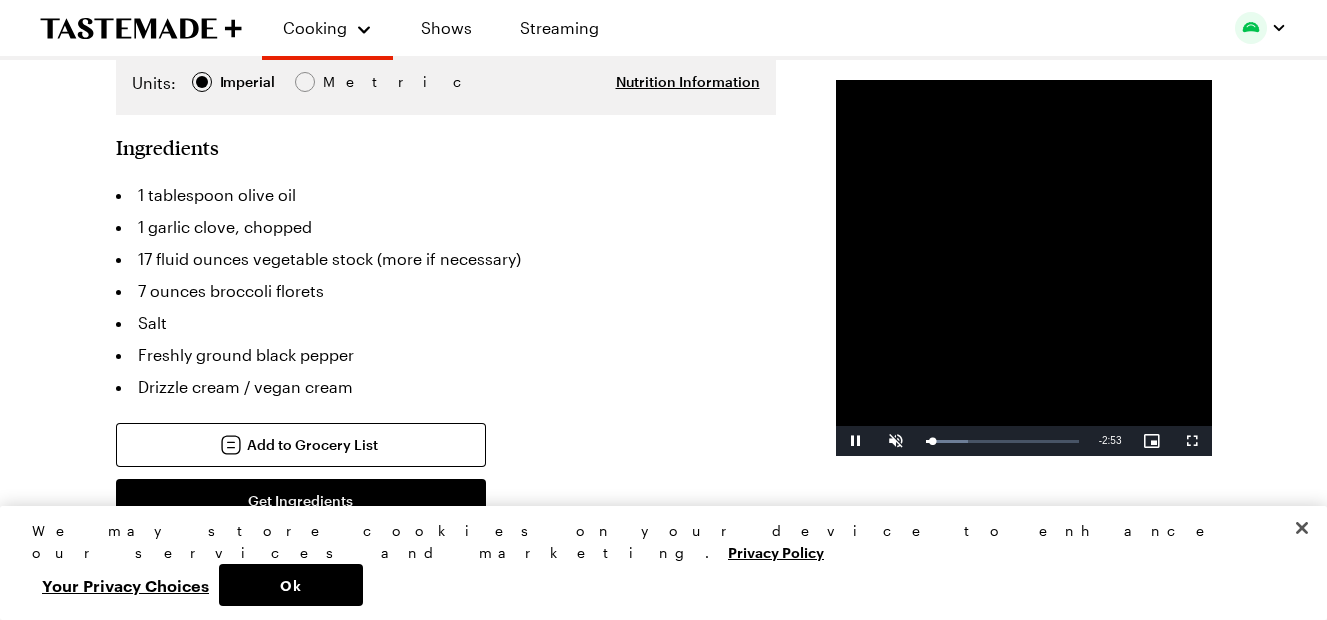 scroll, scrollTop: 411, scrollLeft: 0, axis: vertical 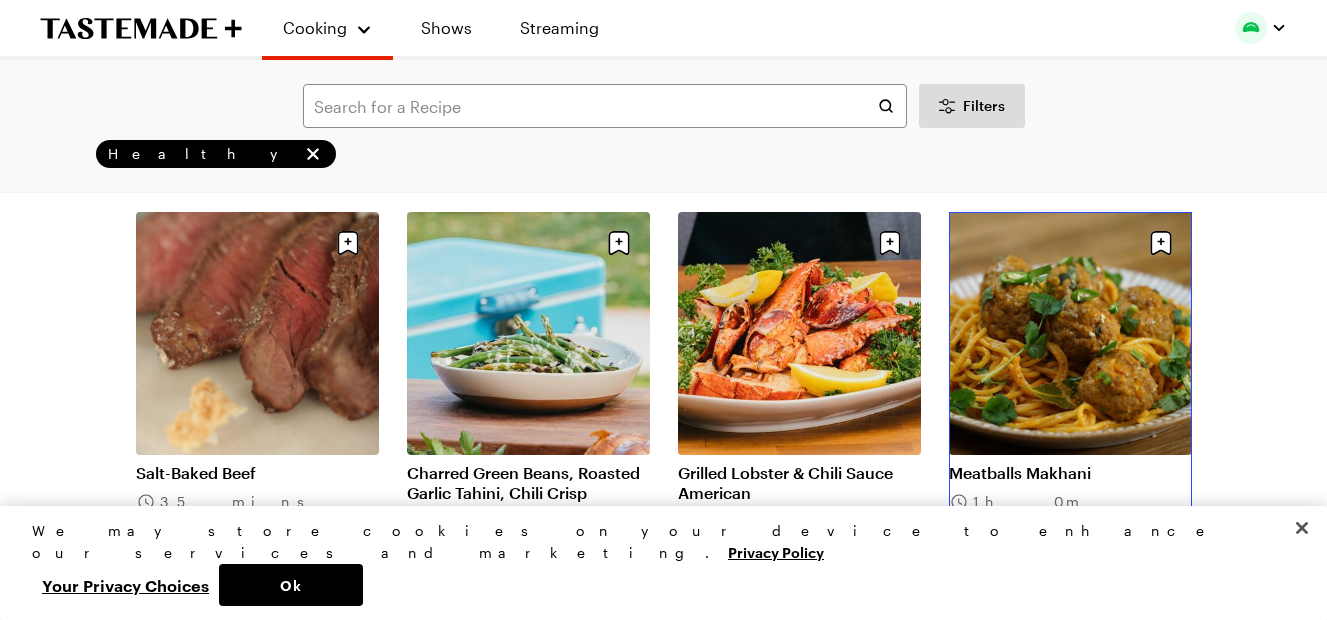 click on "Meatballs Makhani" at bounding box center (1070, 473) 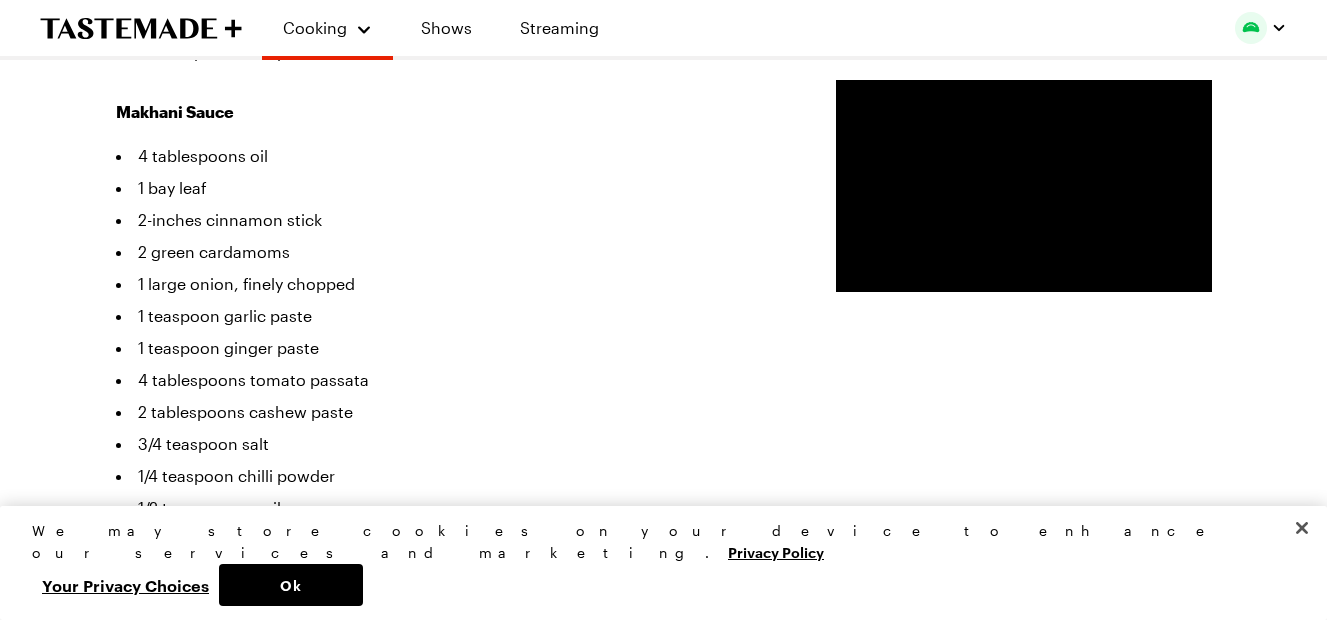 scroll, scrollTop: 664, scrollLeft: 0, axis: vertical 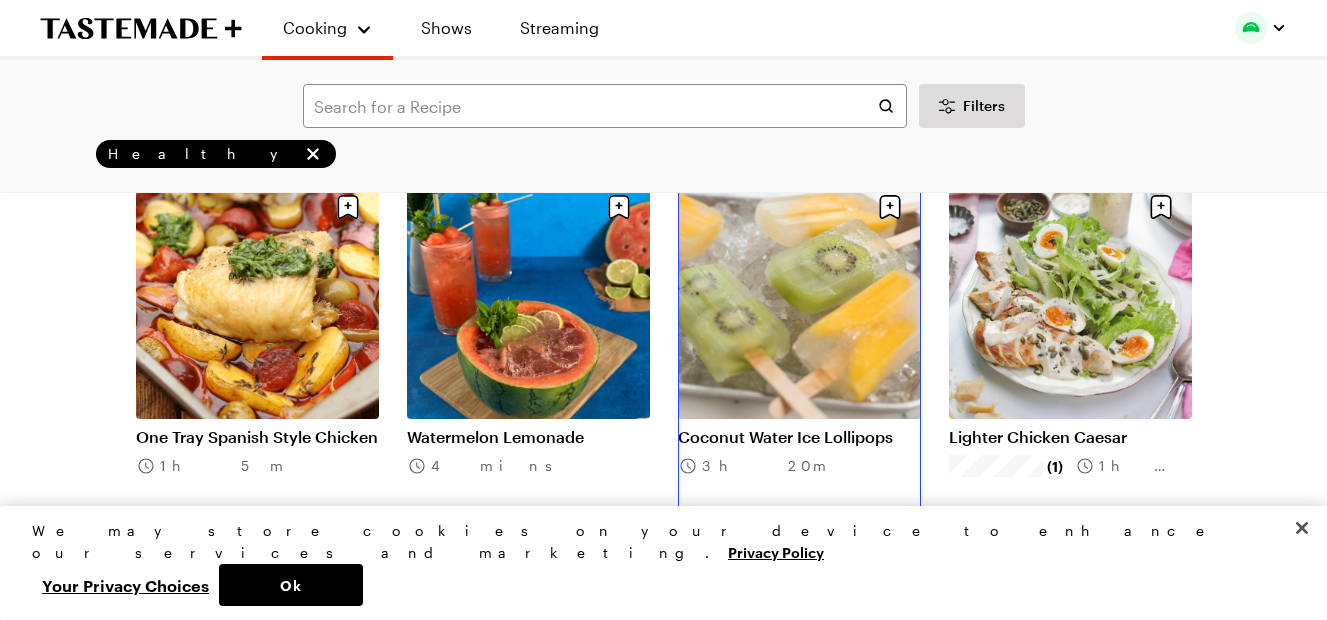 click on "Coconut Water Ice Lollipops" at bounding box center (799, 437) 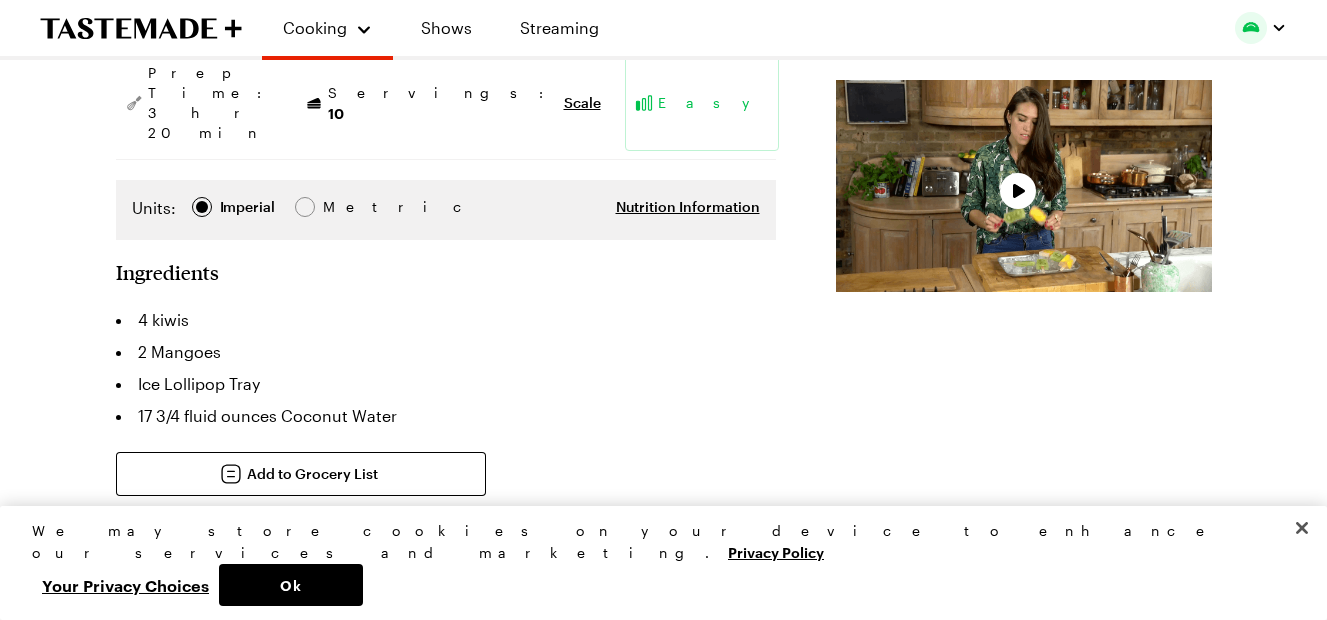 scroll, scrollTop: 295, scrollLeft: 0, axis: vertical 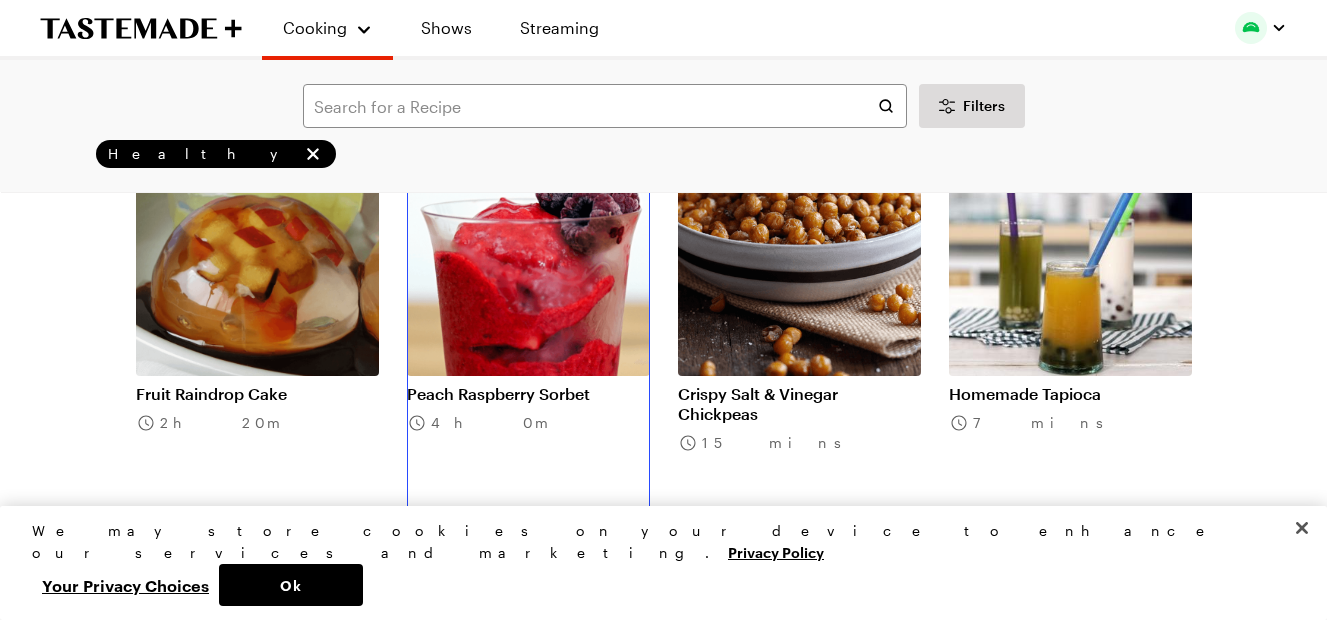 click on "Peach Raspberry Sorbet" at bounding box center (528, 394) 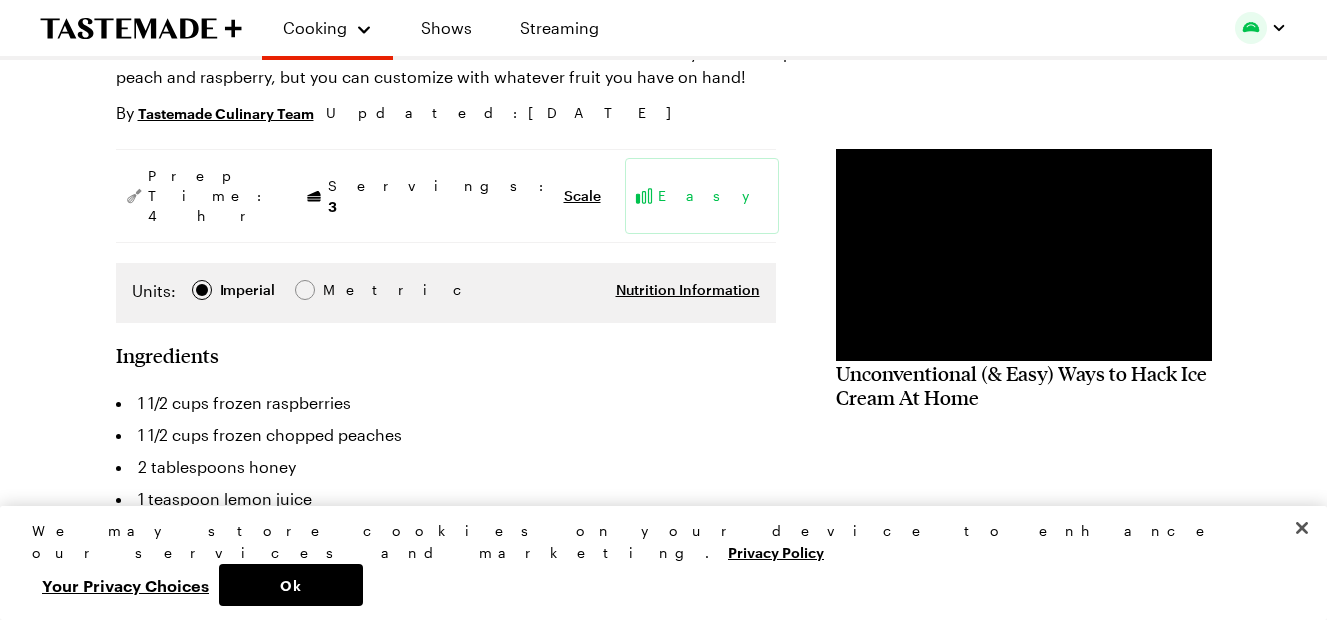 scroll, scrollTop: 214, scrollLeft: 0, axis: vertical 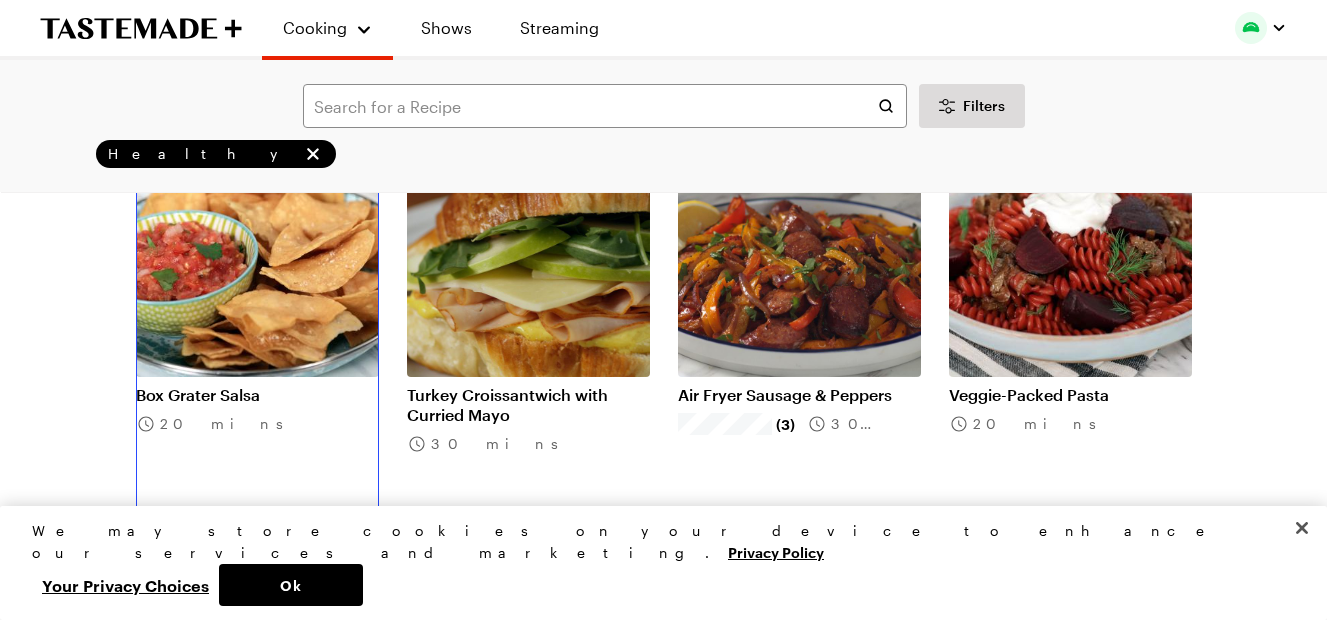 click on "Box Grater Salsa" at bounding box center [257, 395] 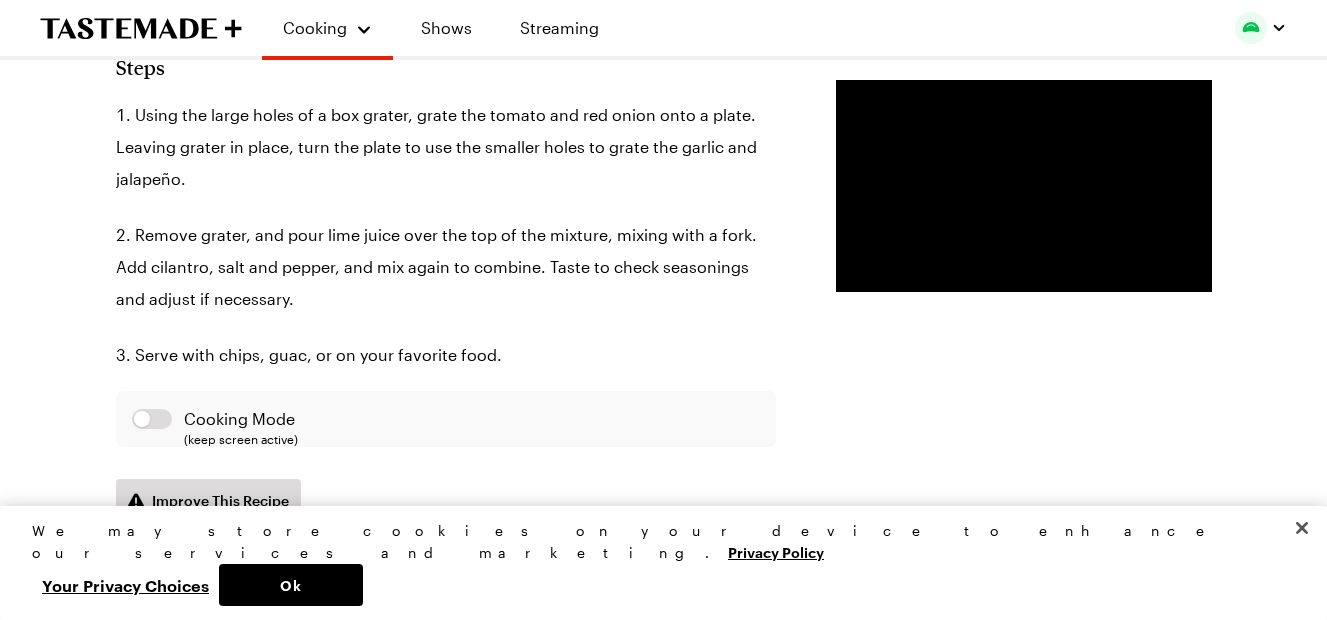 scroll, scrollTop: 994, scrollLeft: 0, axis: vertical 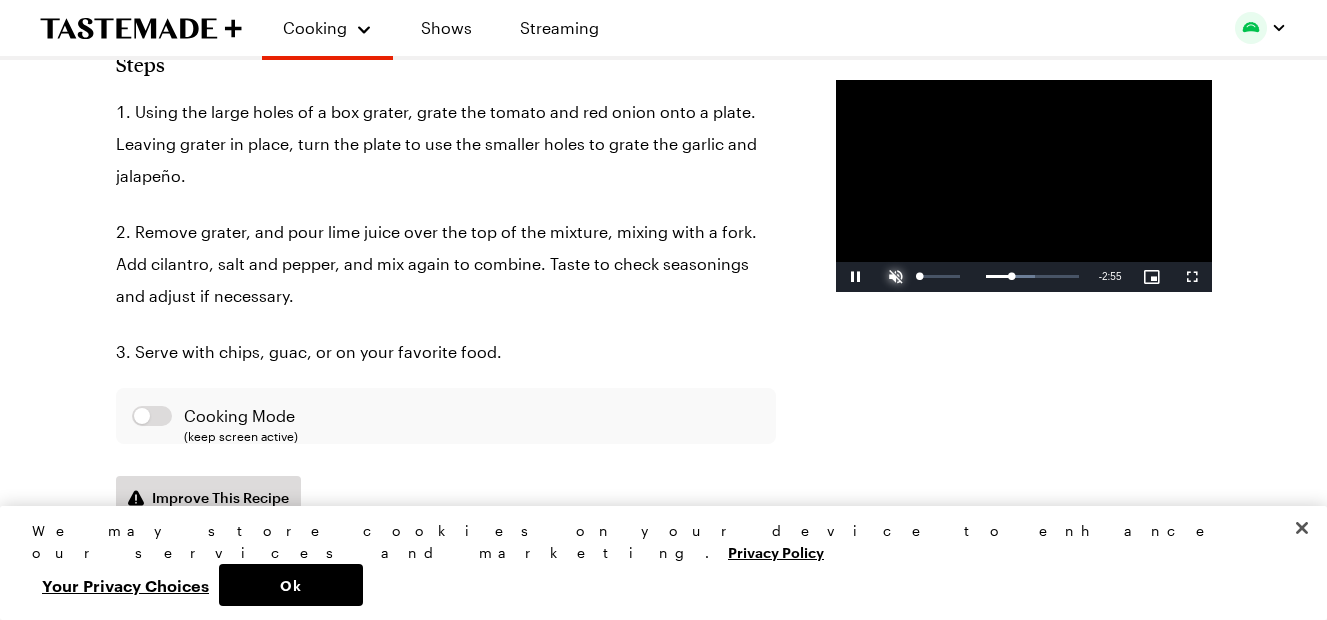 click at bounding box center [896, 277] 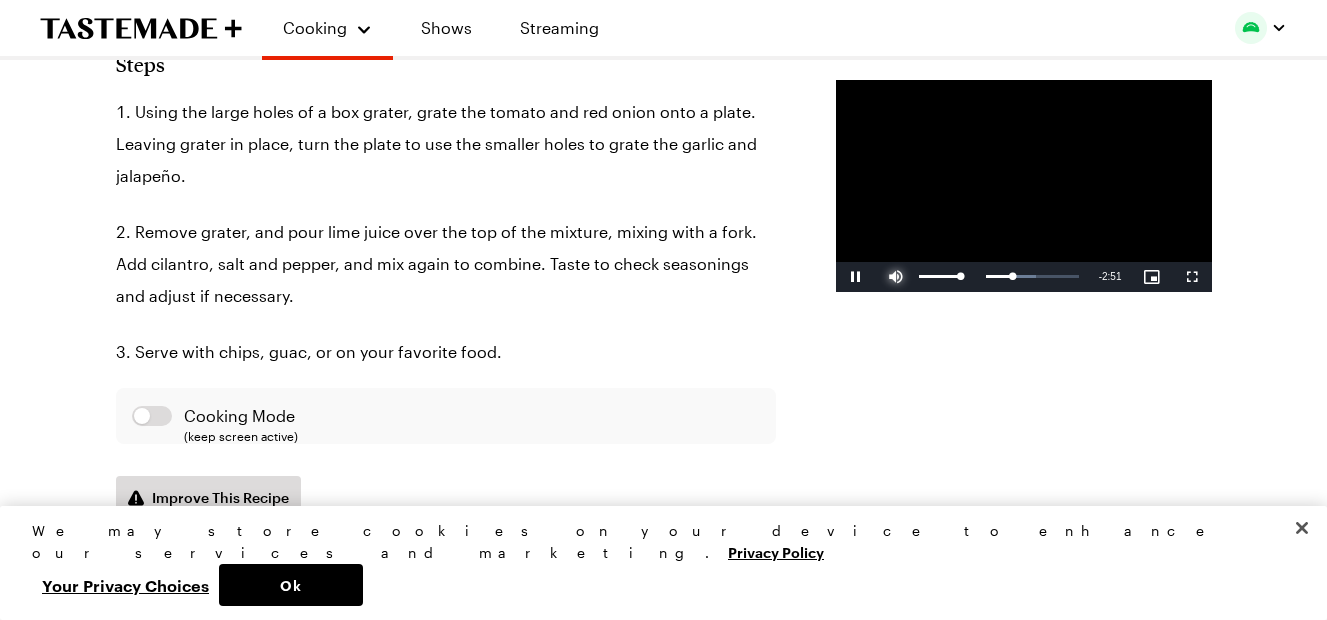 click at bounding box center [896, 277] 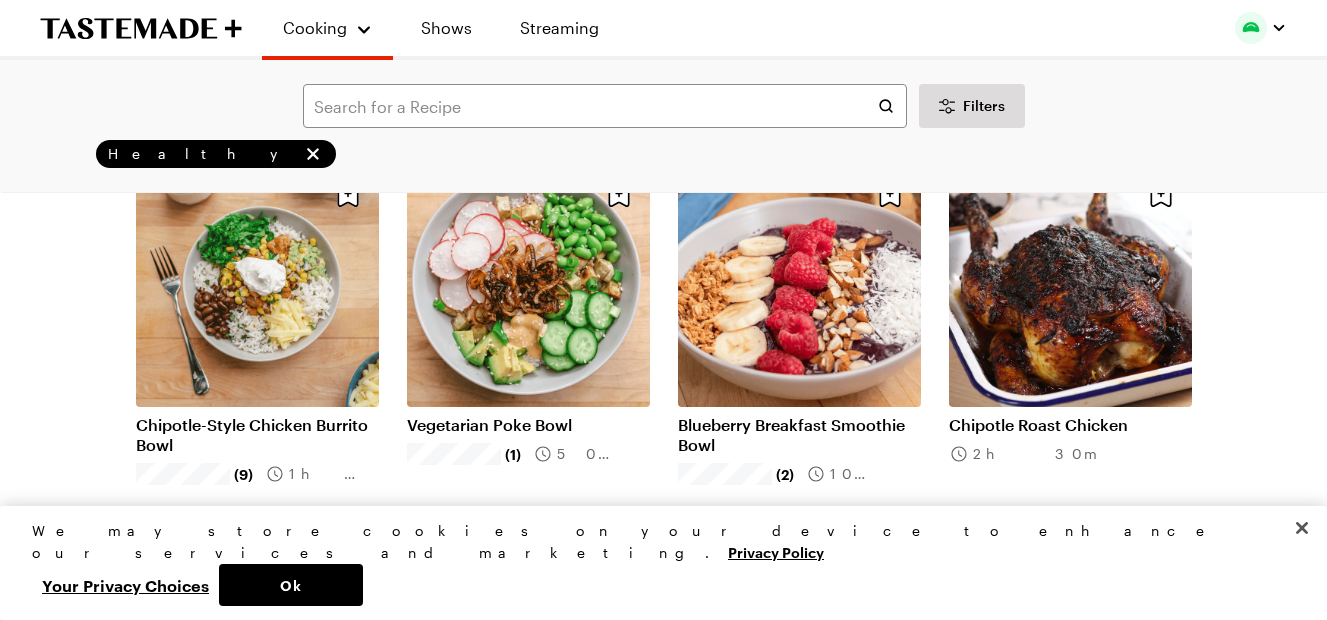 scroll, scrollTop: 42363, scrollLeft: 5, axis: both 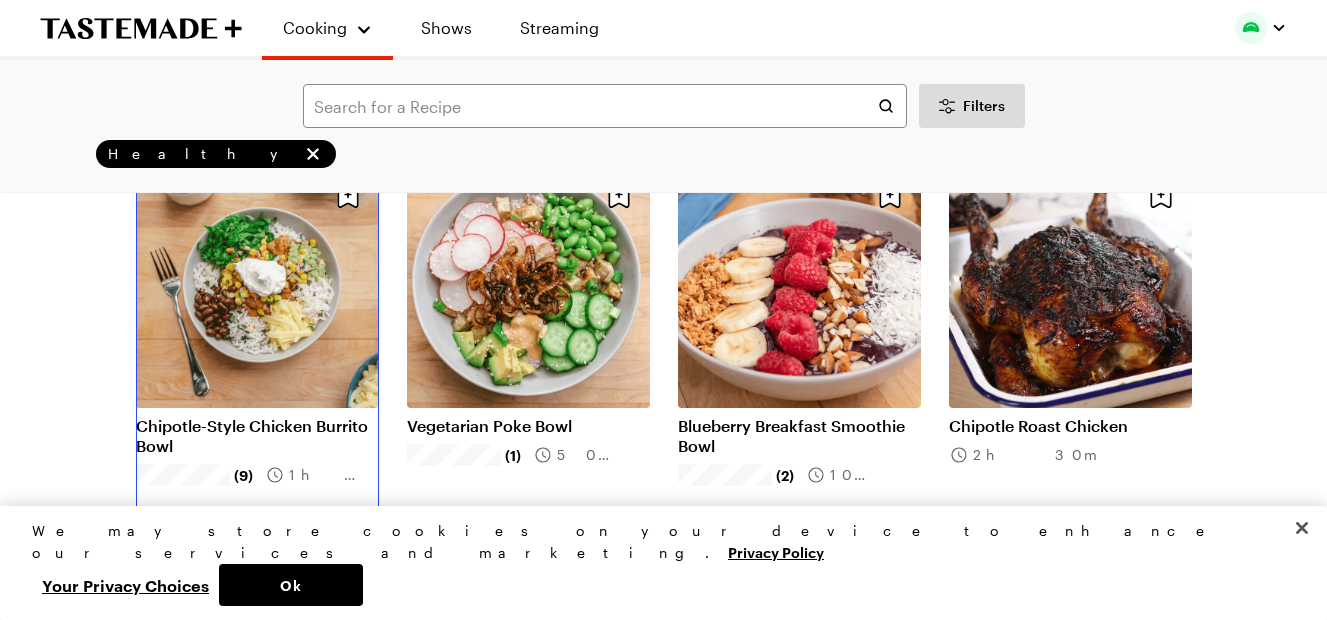 click on "Chipotle-Style Chicken Burrito Bowl" at bounding box center [257, 436] 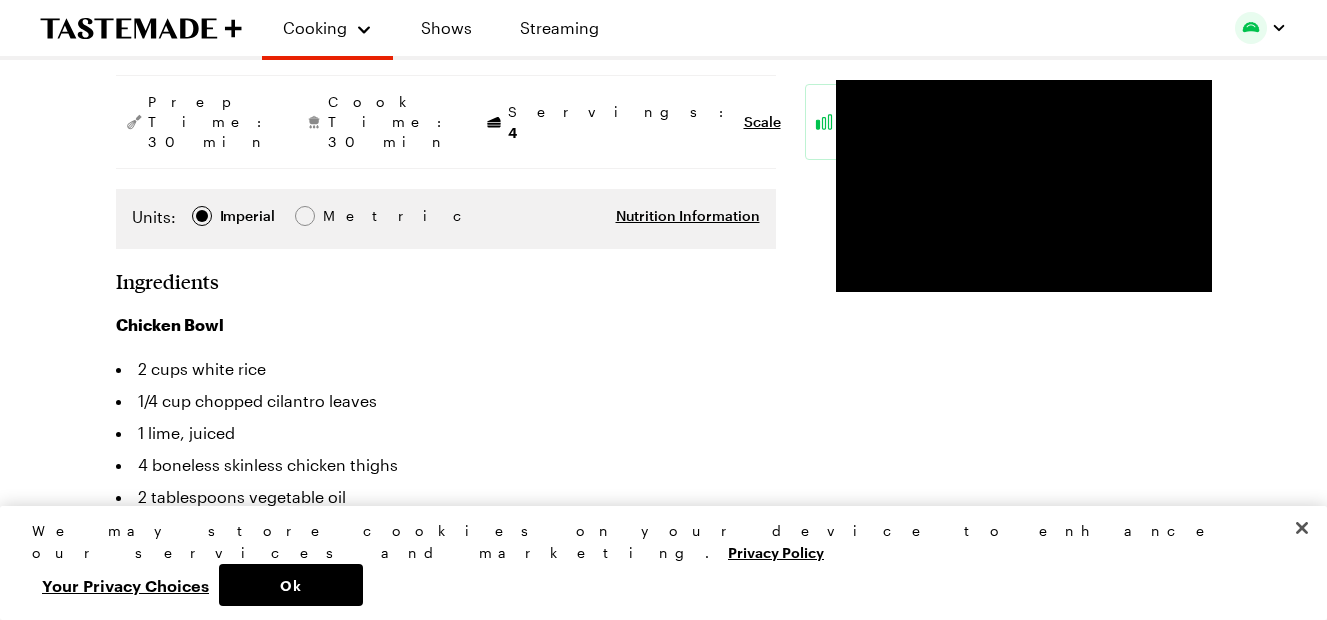 scroll, scrollTop: 427, scrollLeft: 0, axis: vertical 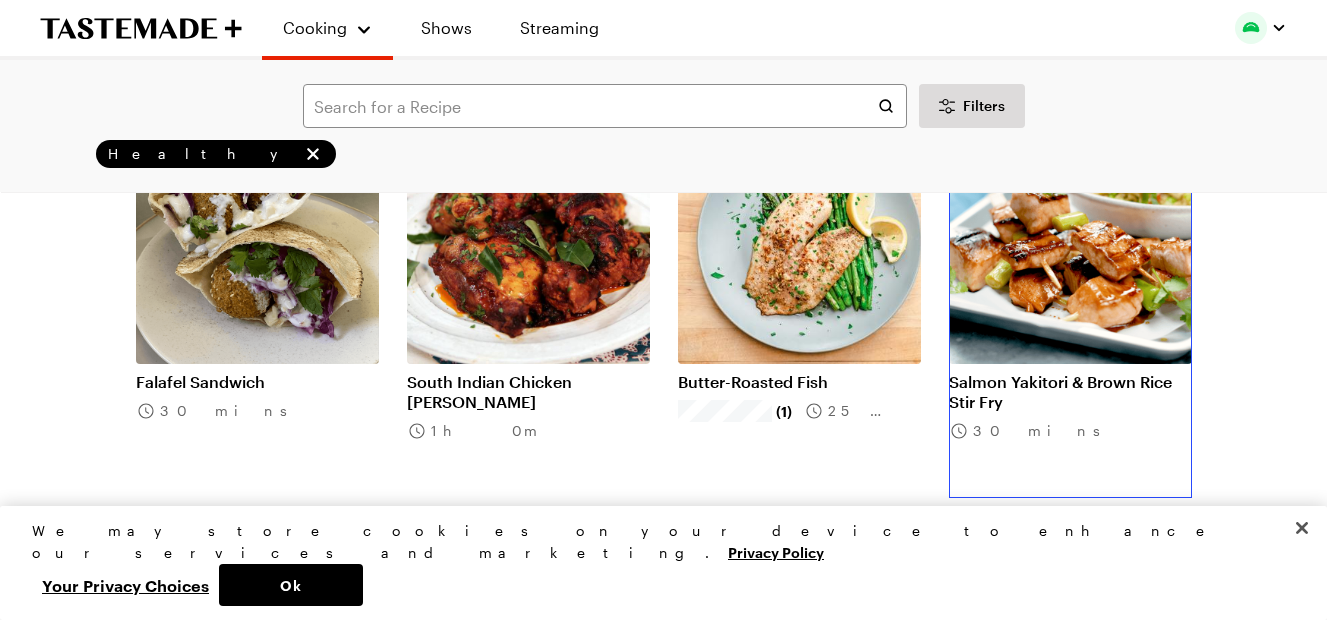 click on "Salmon Yakitori & Brown Rice Stir Fry" at bounding box center (1070, 392) 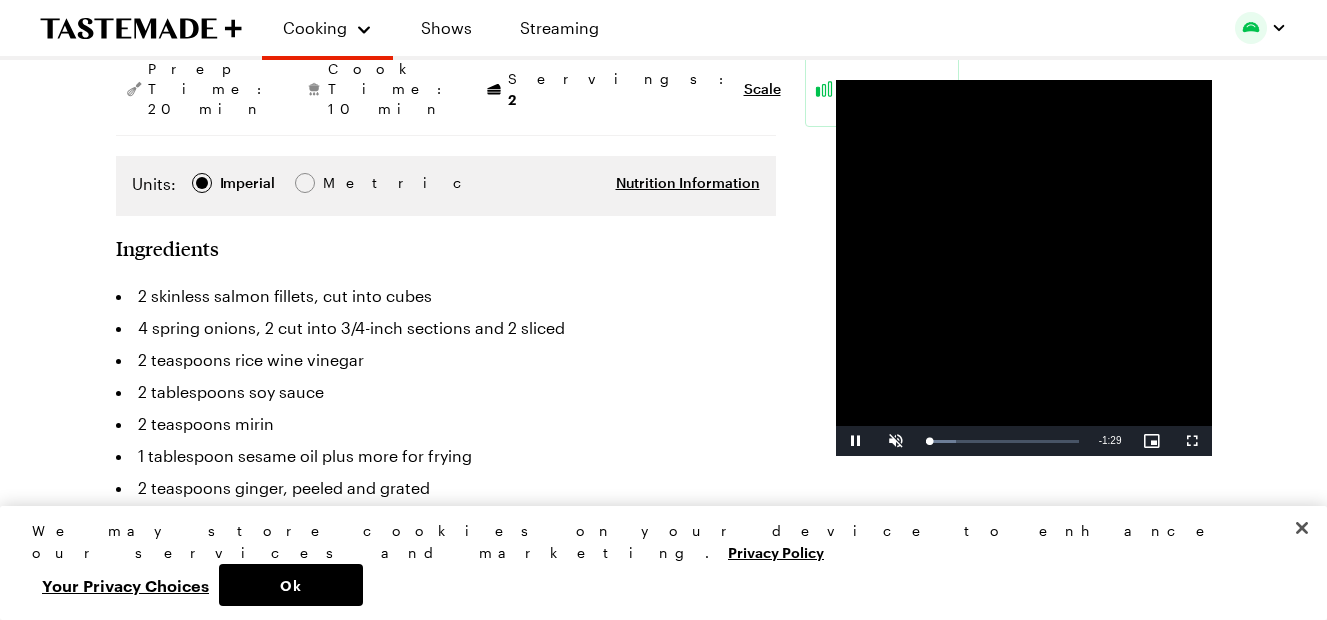 scroll, scrollTop: 299, scrollLeft: 0, axis: vertical 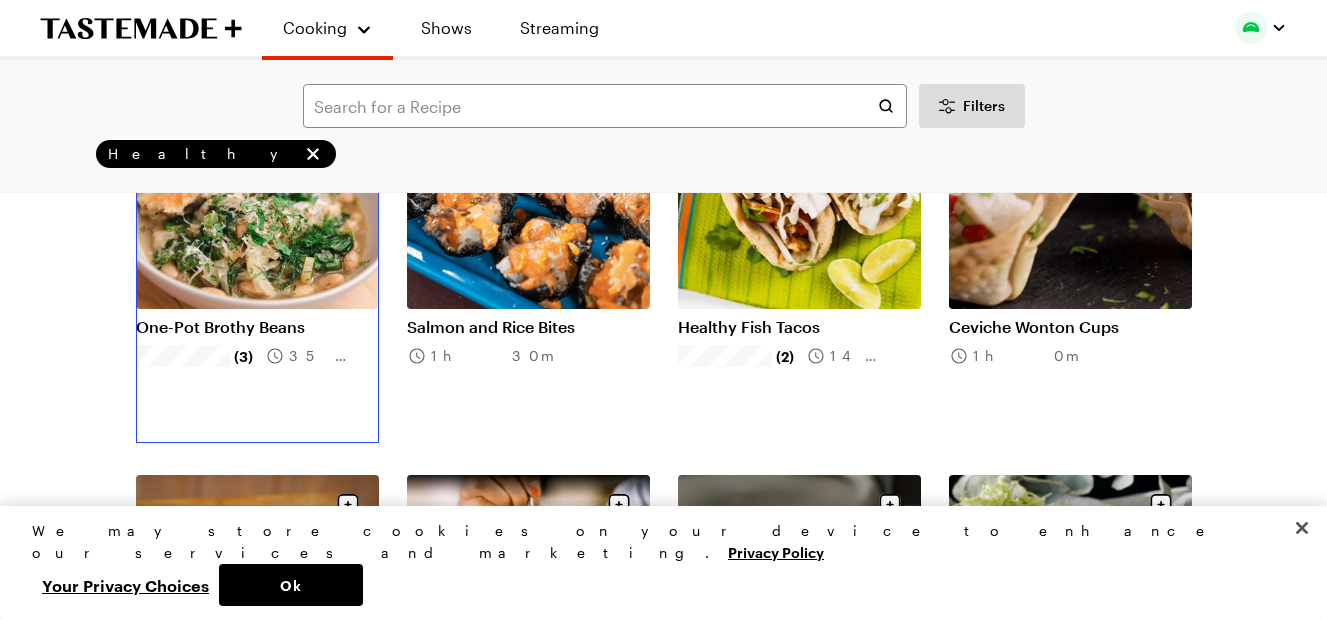 click on "One-Pot Brothy Beans" at bounding box center [257, 327] 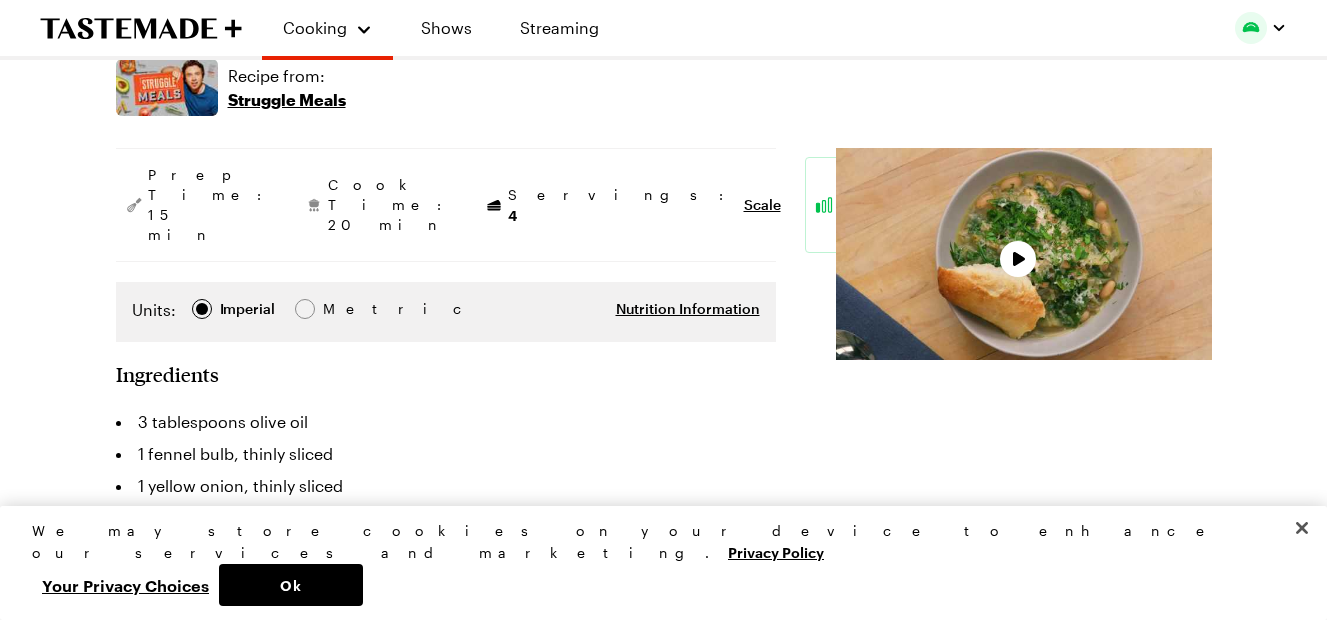 scroll, scrollTop: 356, scrollLeft: 0, axis: vertical 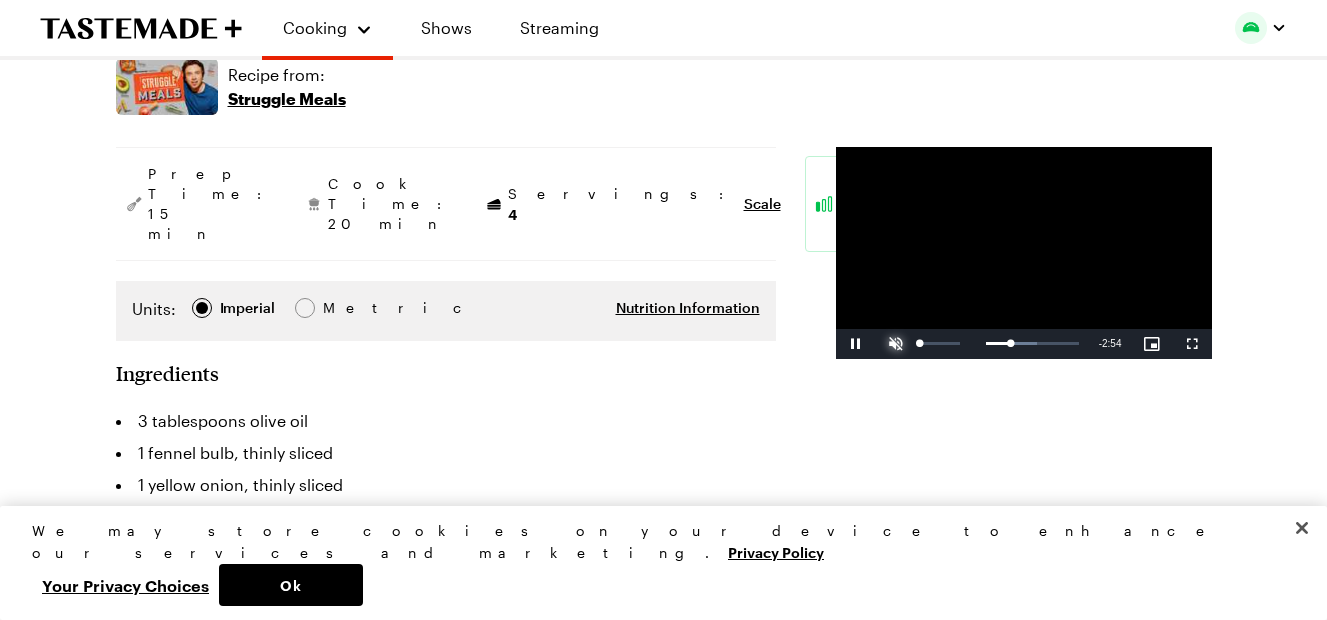 click at bounding box center [896, 344] 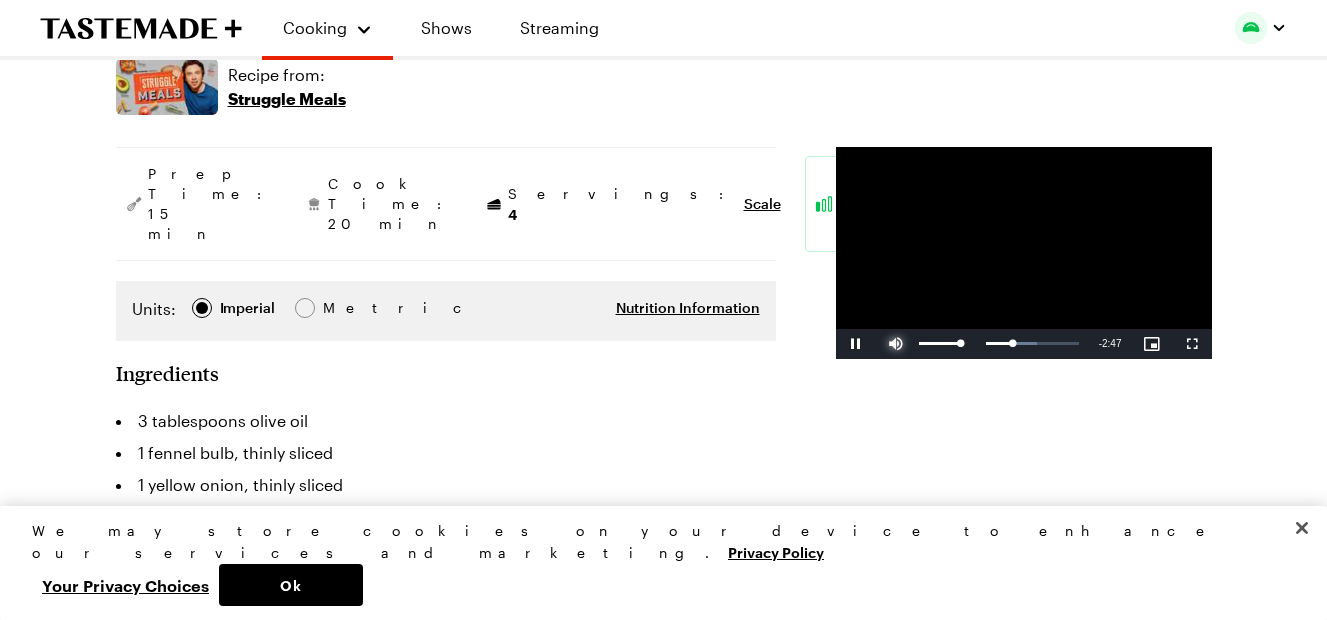 click at bounding box center (896, 344) 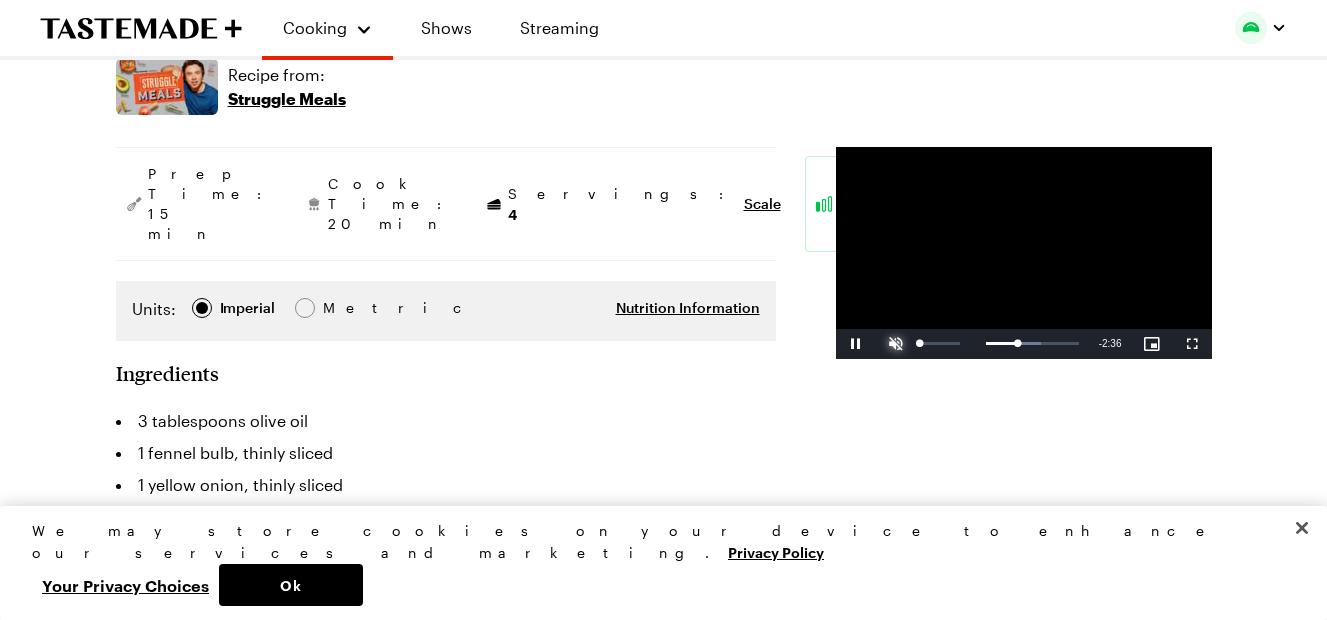 click at bounding box center (896, 344) 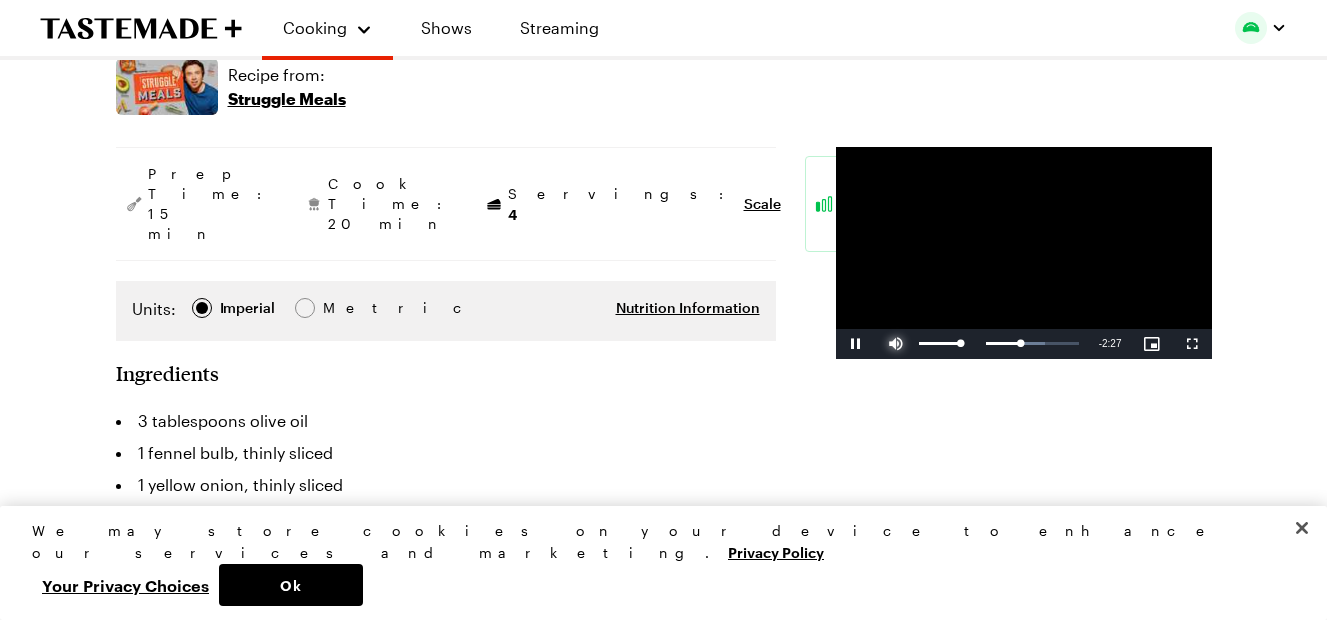 click at bounding box center [896, 344] 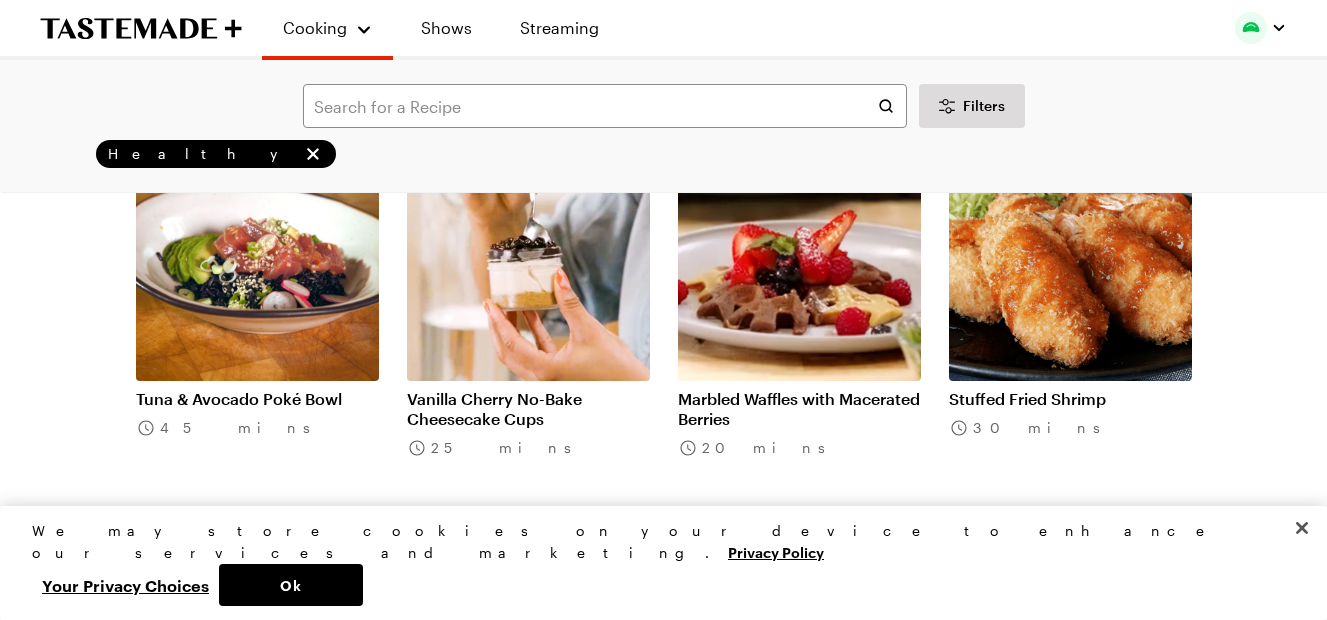 scroll, scrollTop: 46072, scrollLeft: 0, axis: vertical 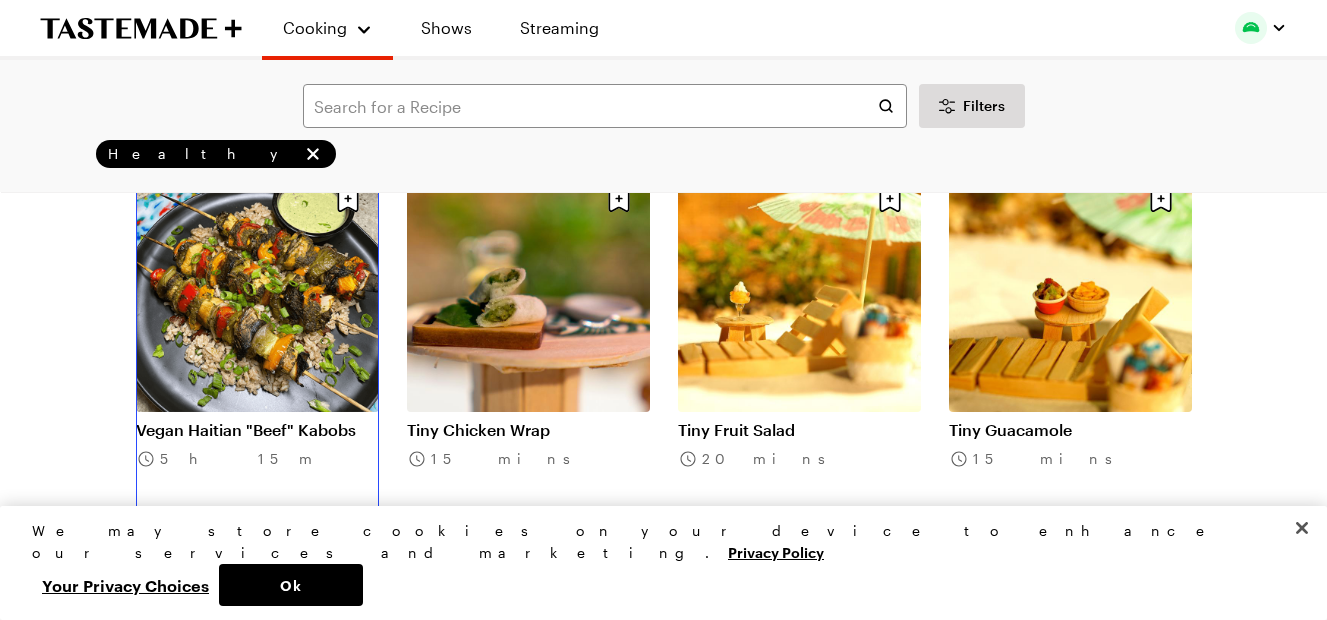 click on "Vegan Haitian "Beef" Kabobs" at bounding box center (257, 430) 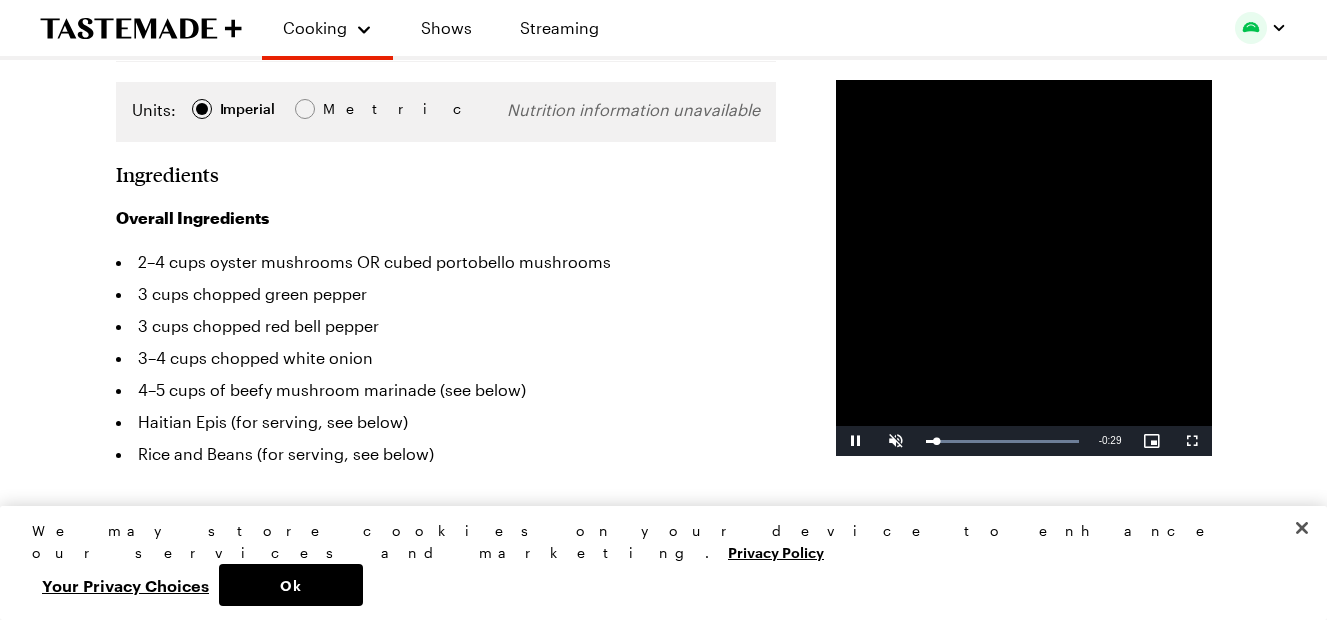 scroll, scrollTop: 441, scrollLeft: 0, axis: vertical 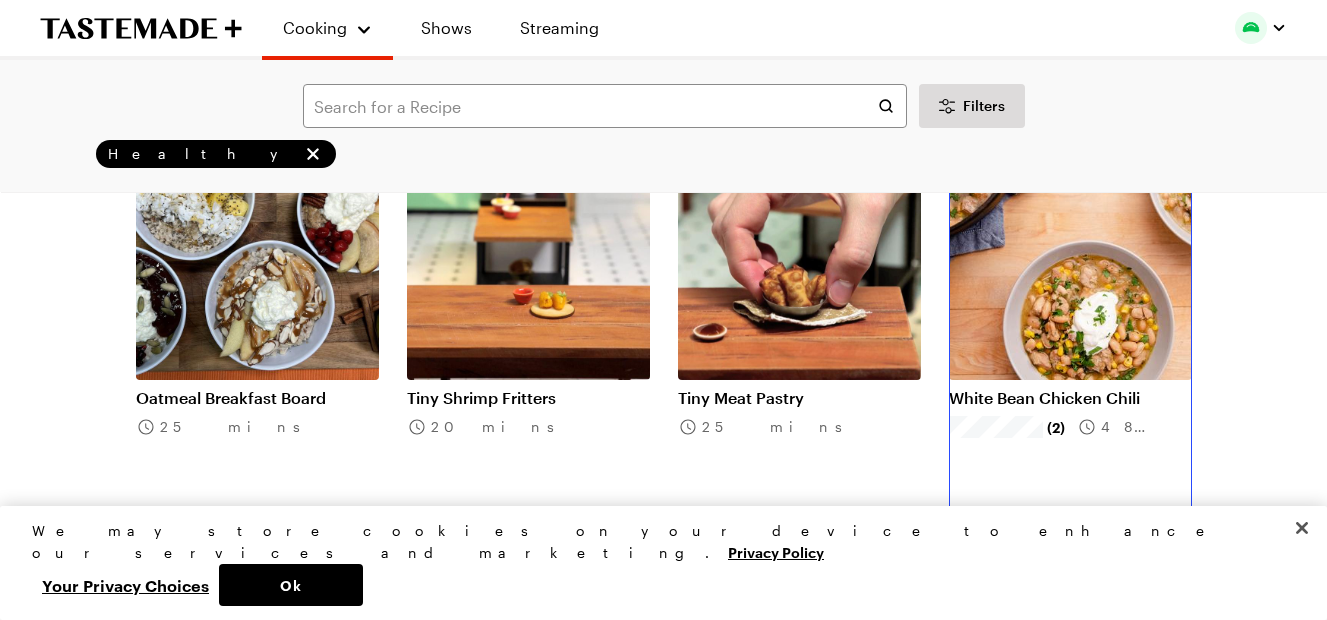 click on "White Bean Chicken Chili" at bounding box center (1070, 398) 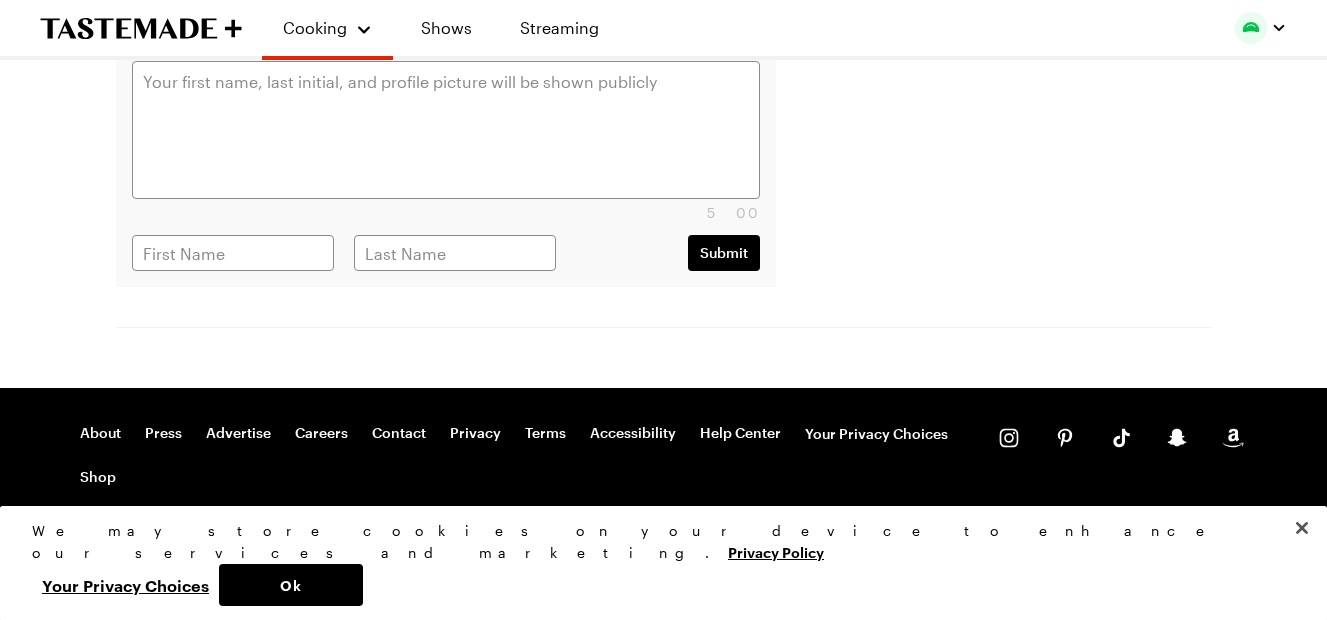 scroll, scrollTop: 0, scrollLeft: 0, axis: both 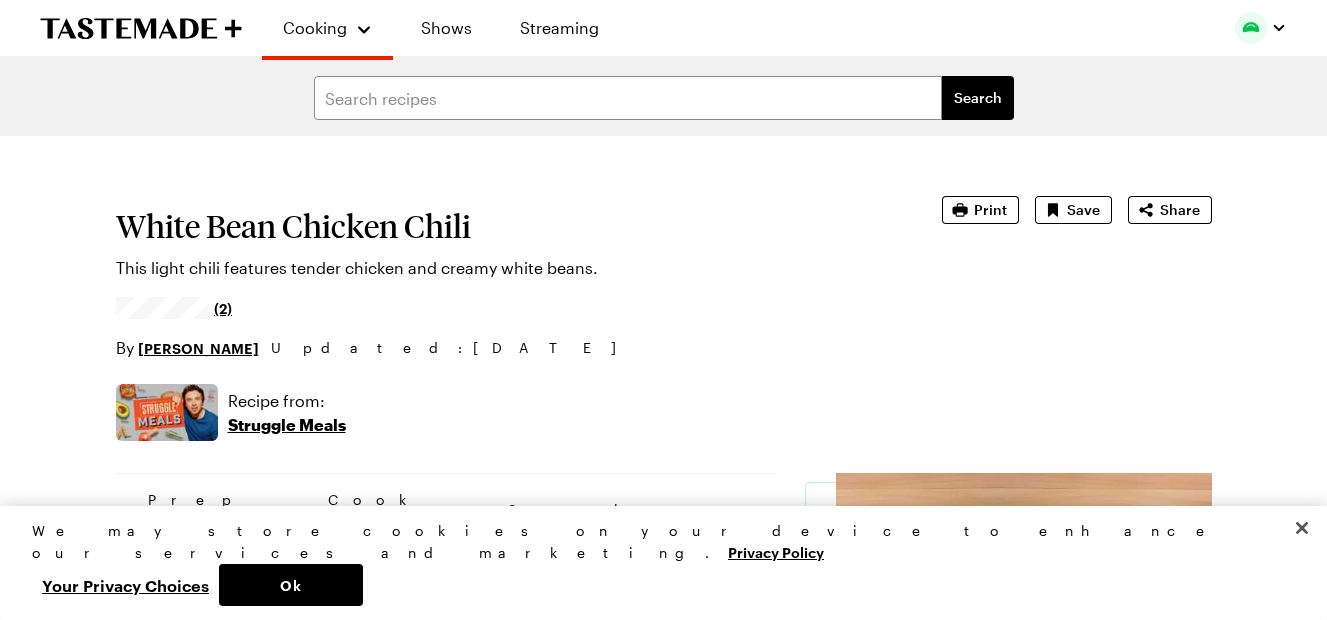type on "x" 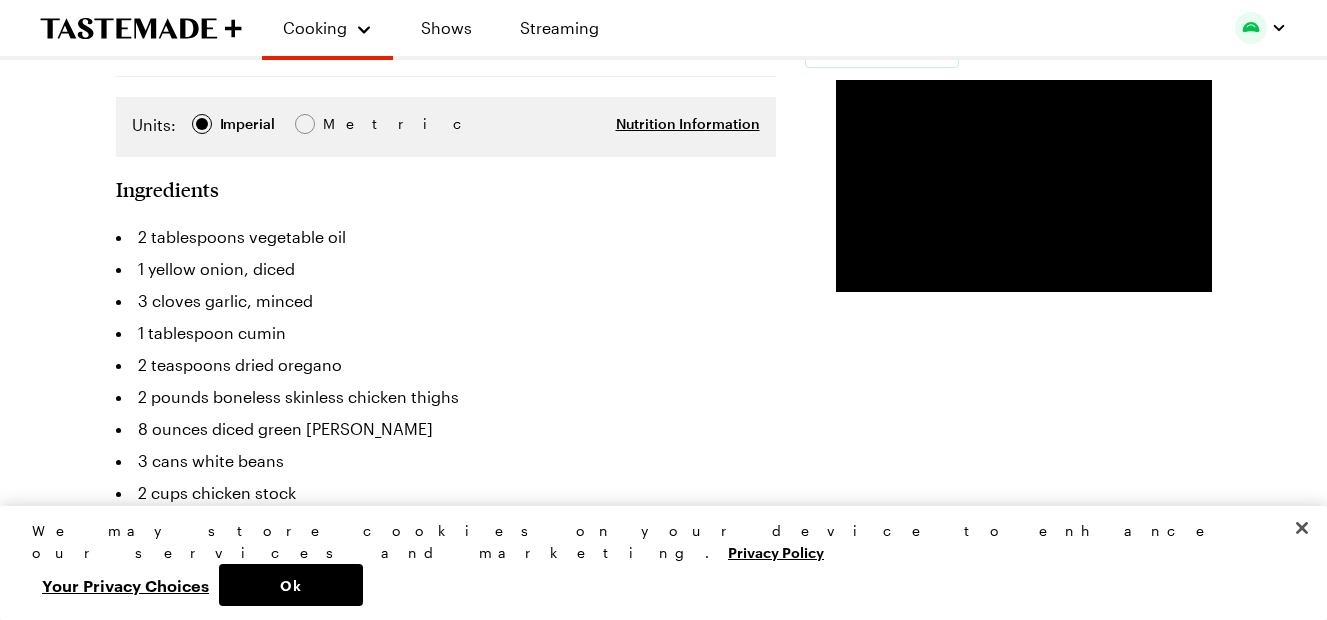 scroll, scrollTop: 489, scrollLeft: 0, axis: vertical 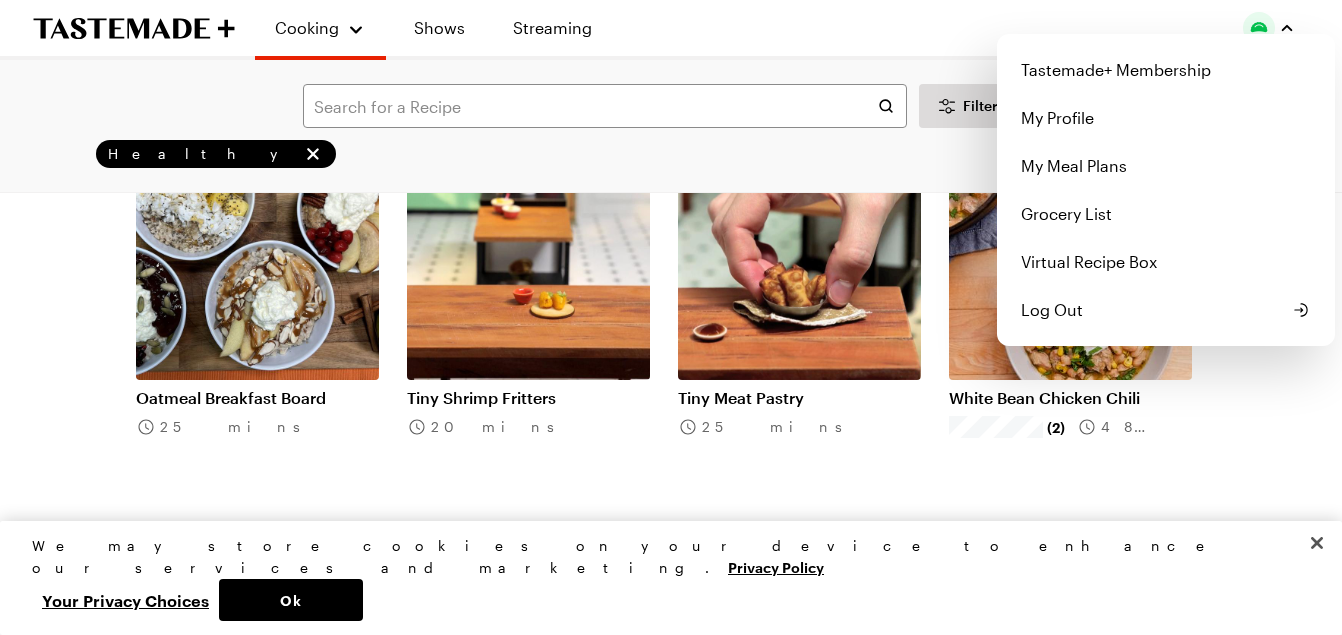 click at bounding box center (1259, 28) 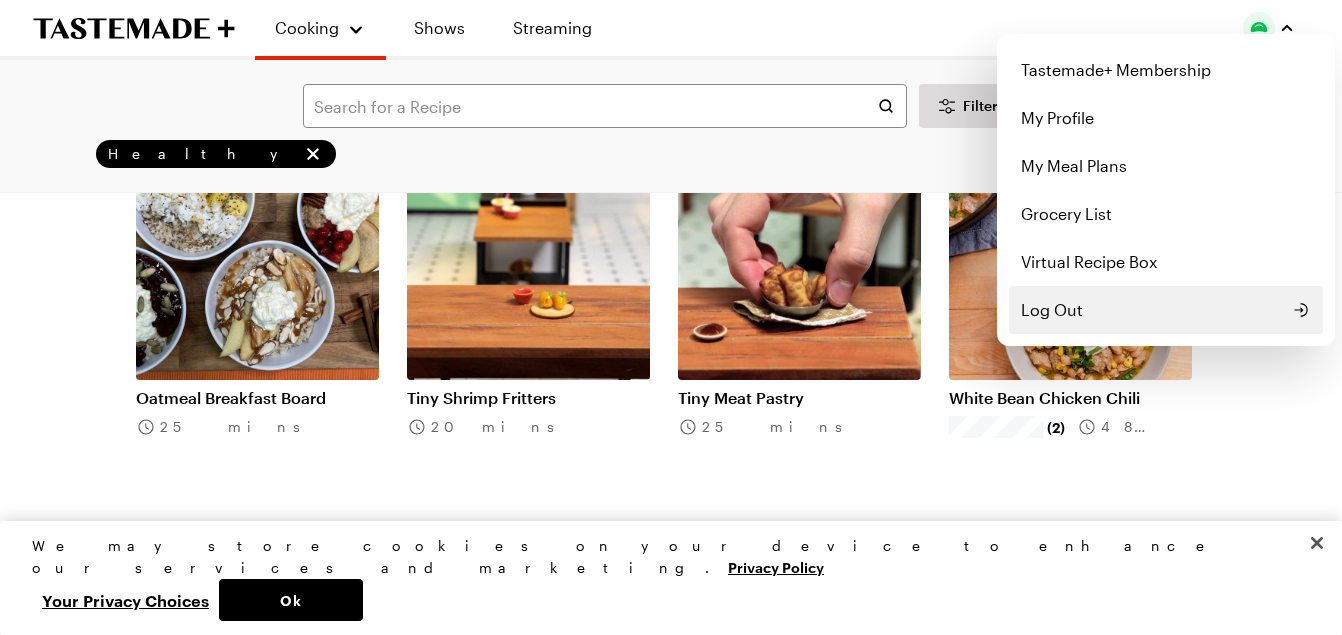 click on "Log Out" at bounding box center (1052, 310) 